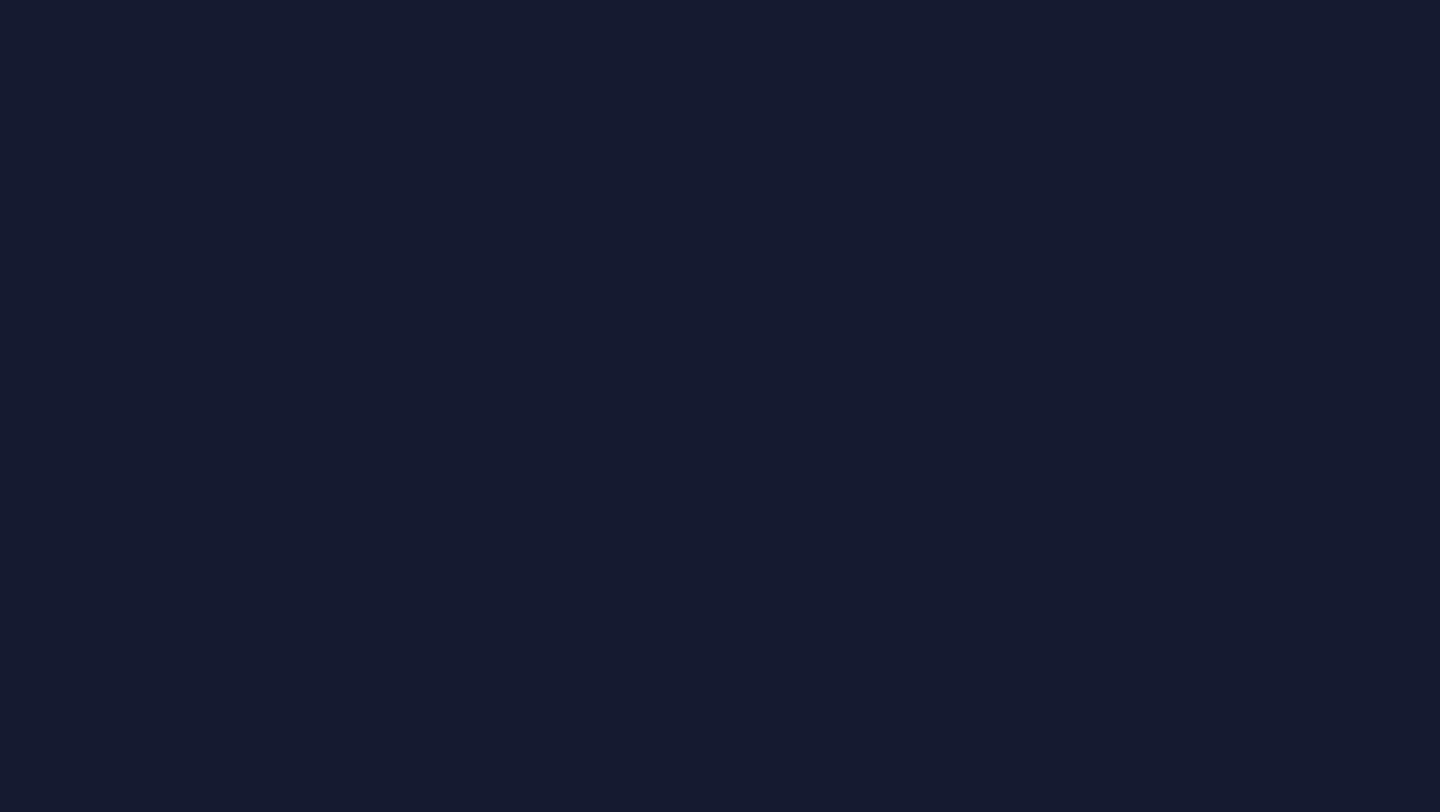 scroll, scrollTop: 0, scrollLeft: 0, axis: both 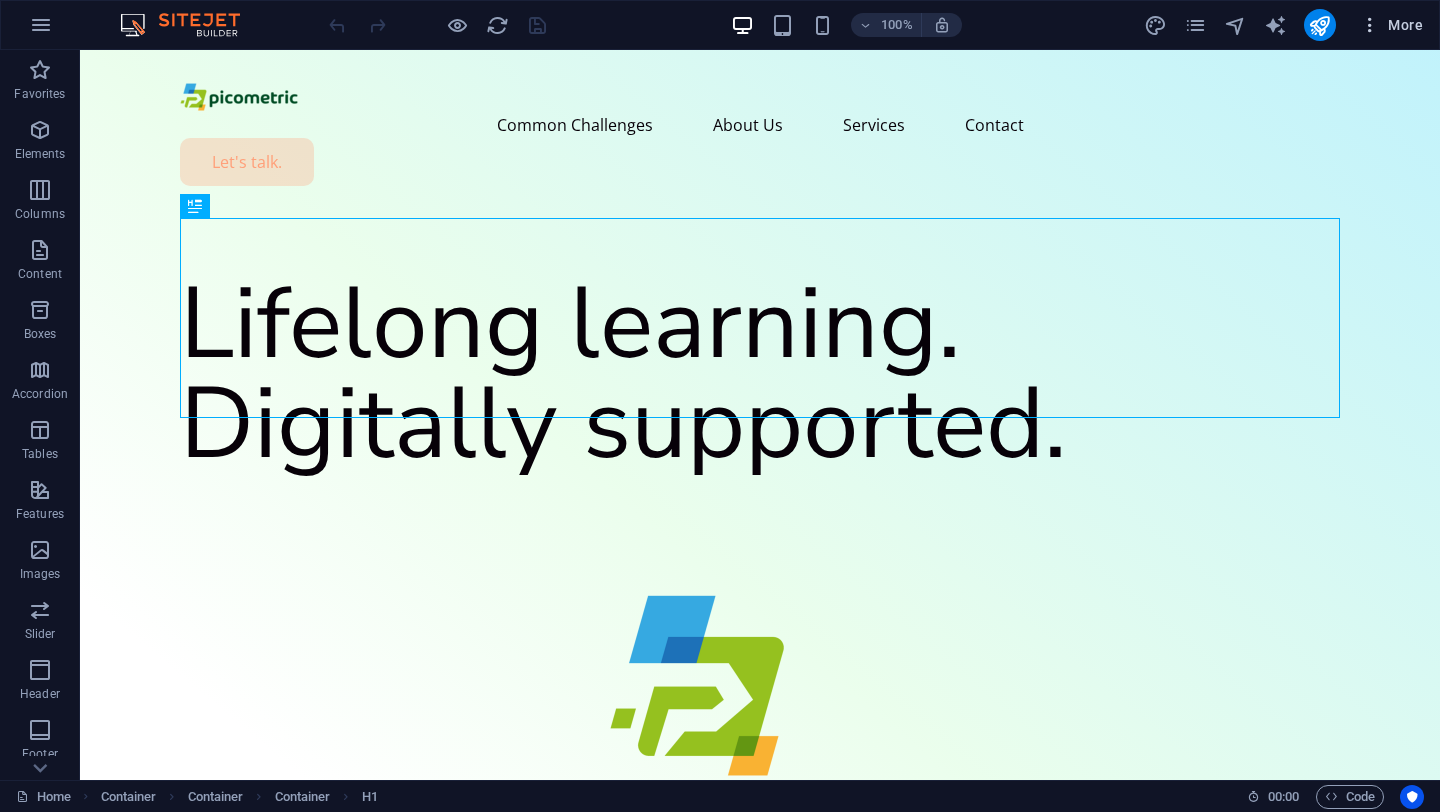 click on "More" at bounding box center (1391, 25) 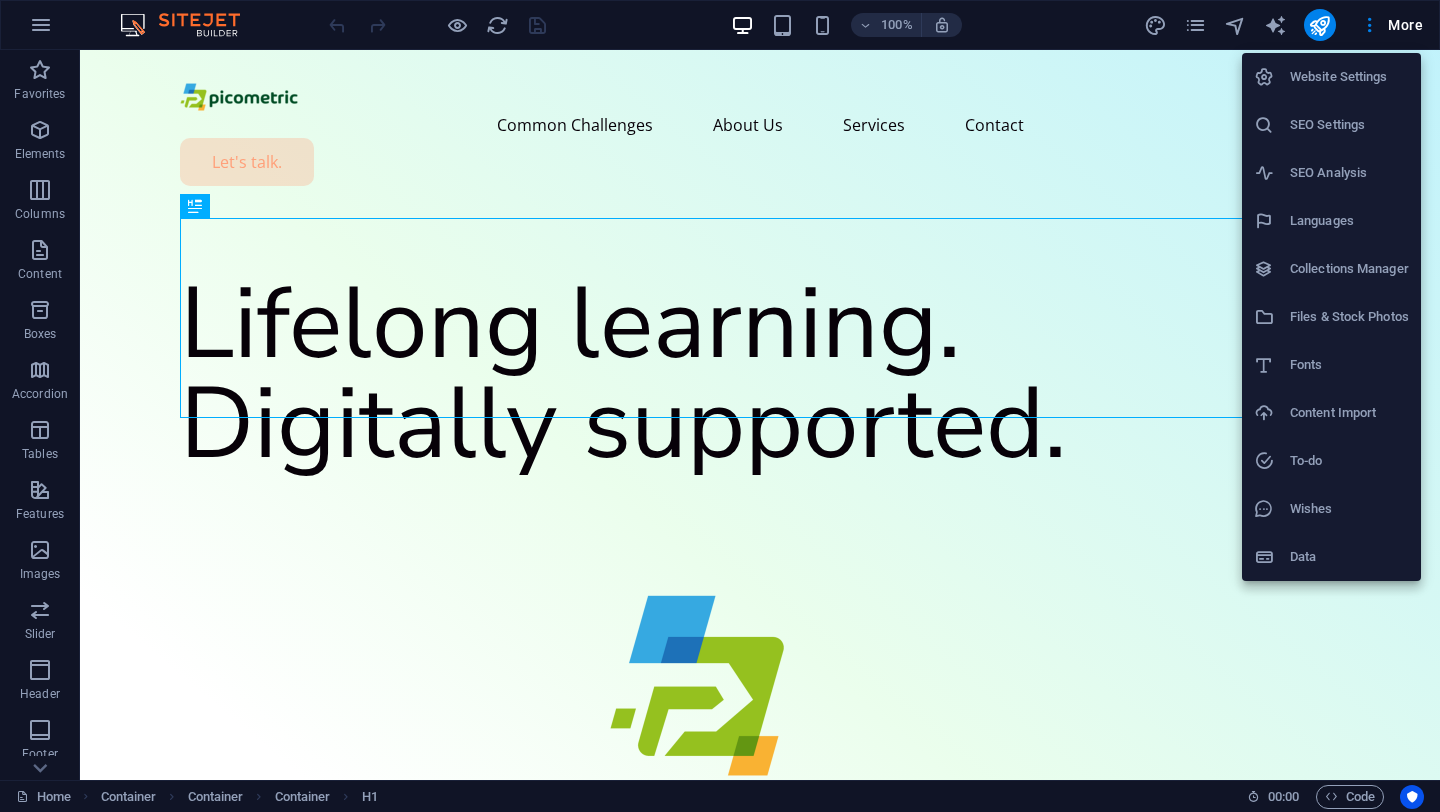 click at bounding box center (720, 406) 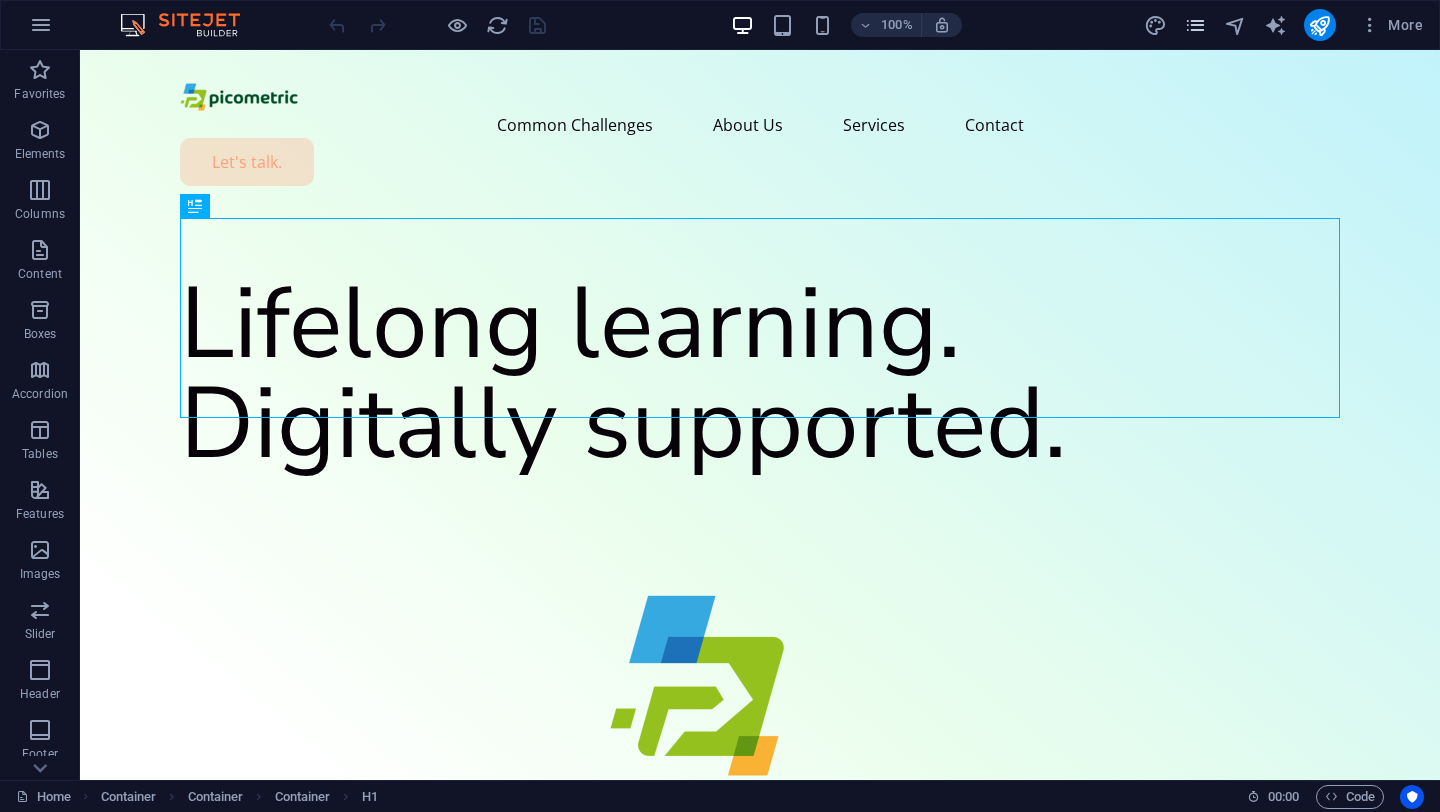 click at bounding box center [1195, 25] 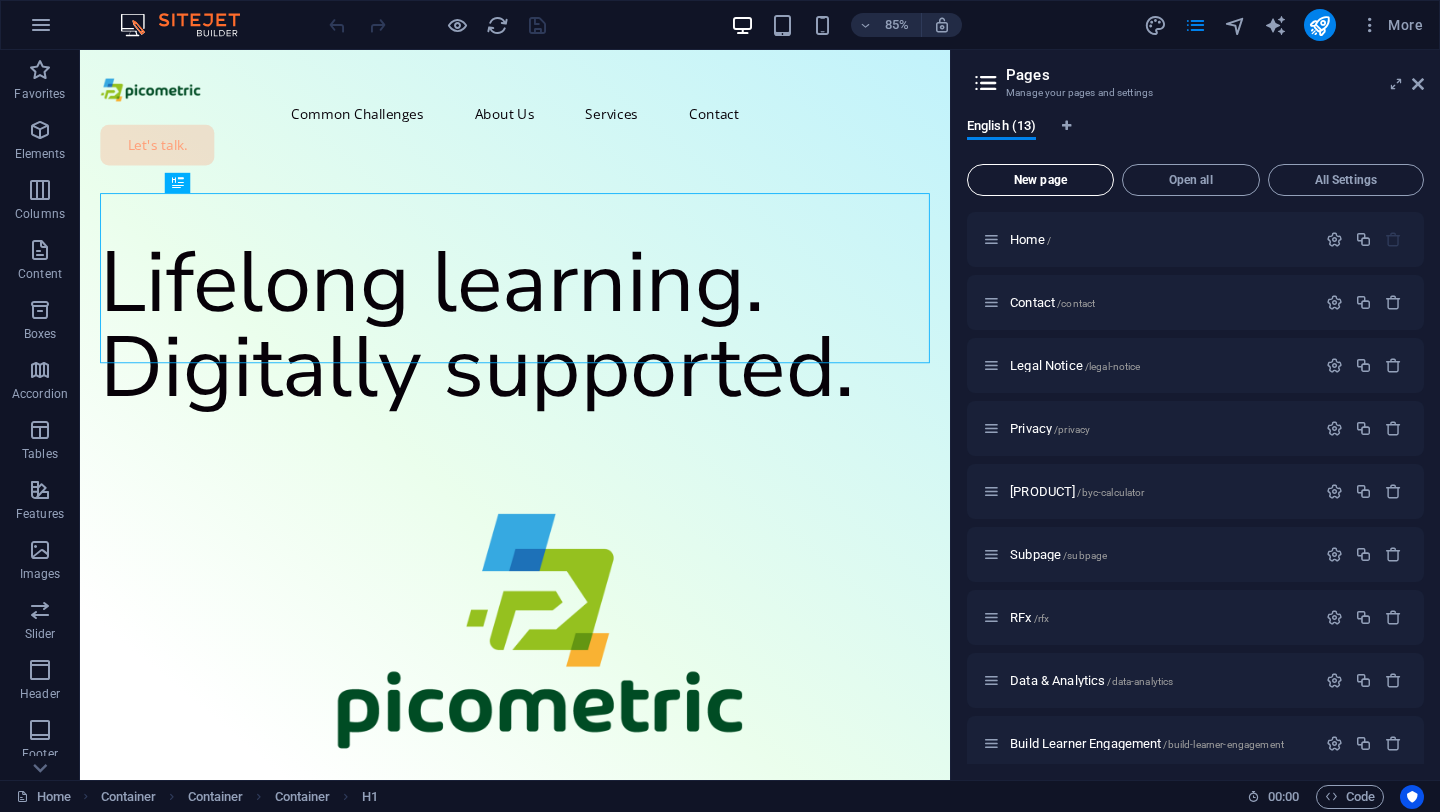 click on "New page" at bounding box center [1040, 180] 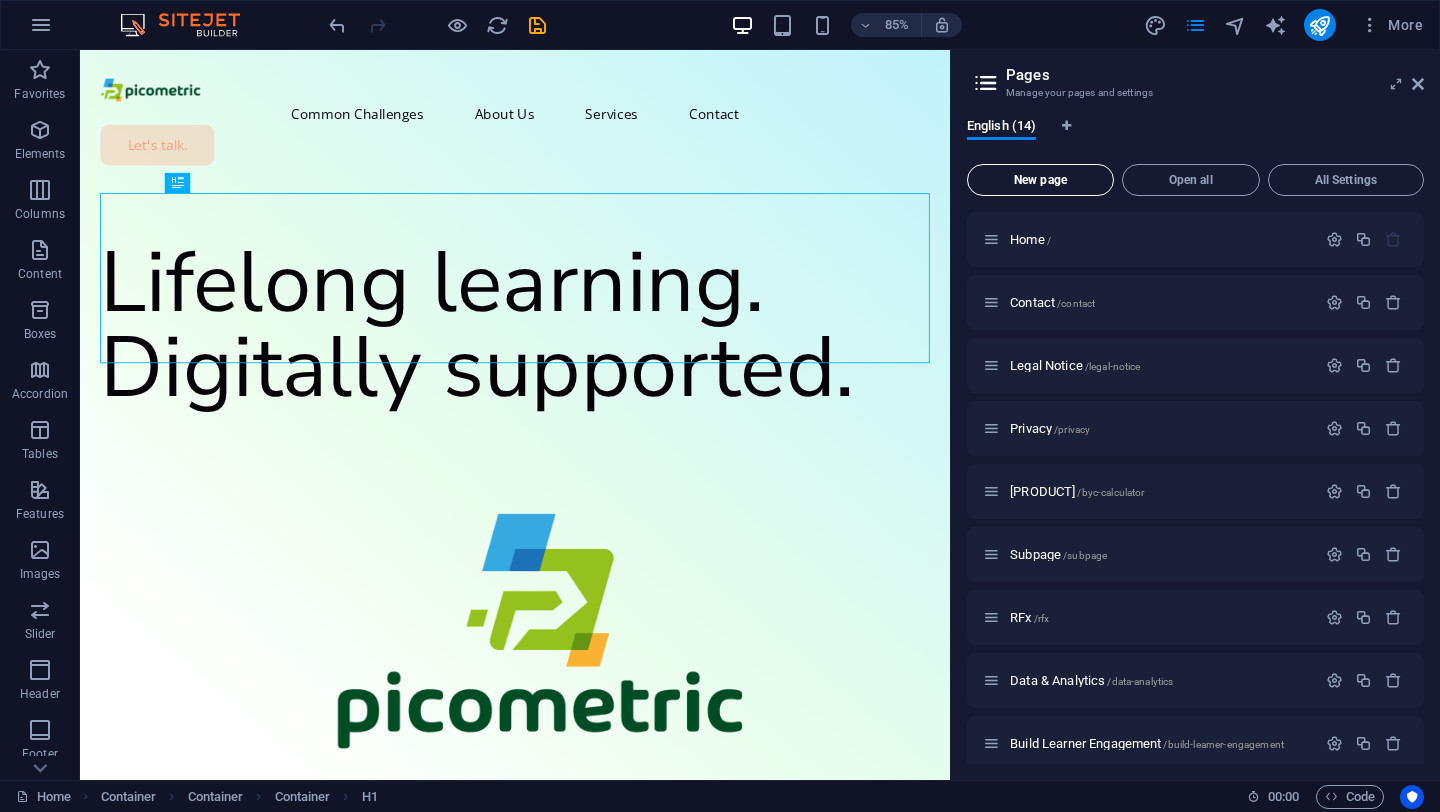 scroll, scrollTop: 646, scrollLeft: 0, axis: vertical 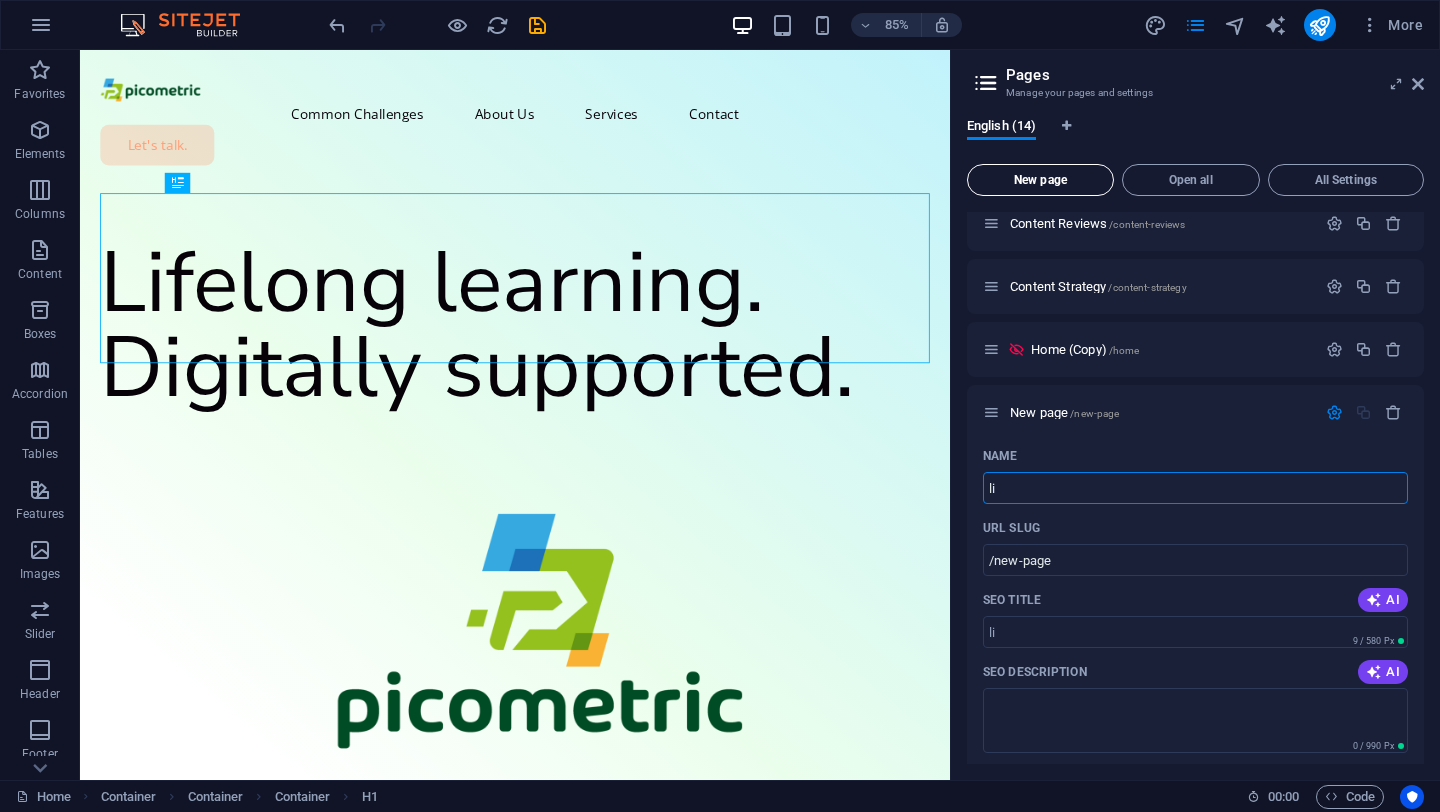 type on "li" 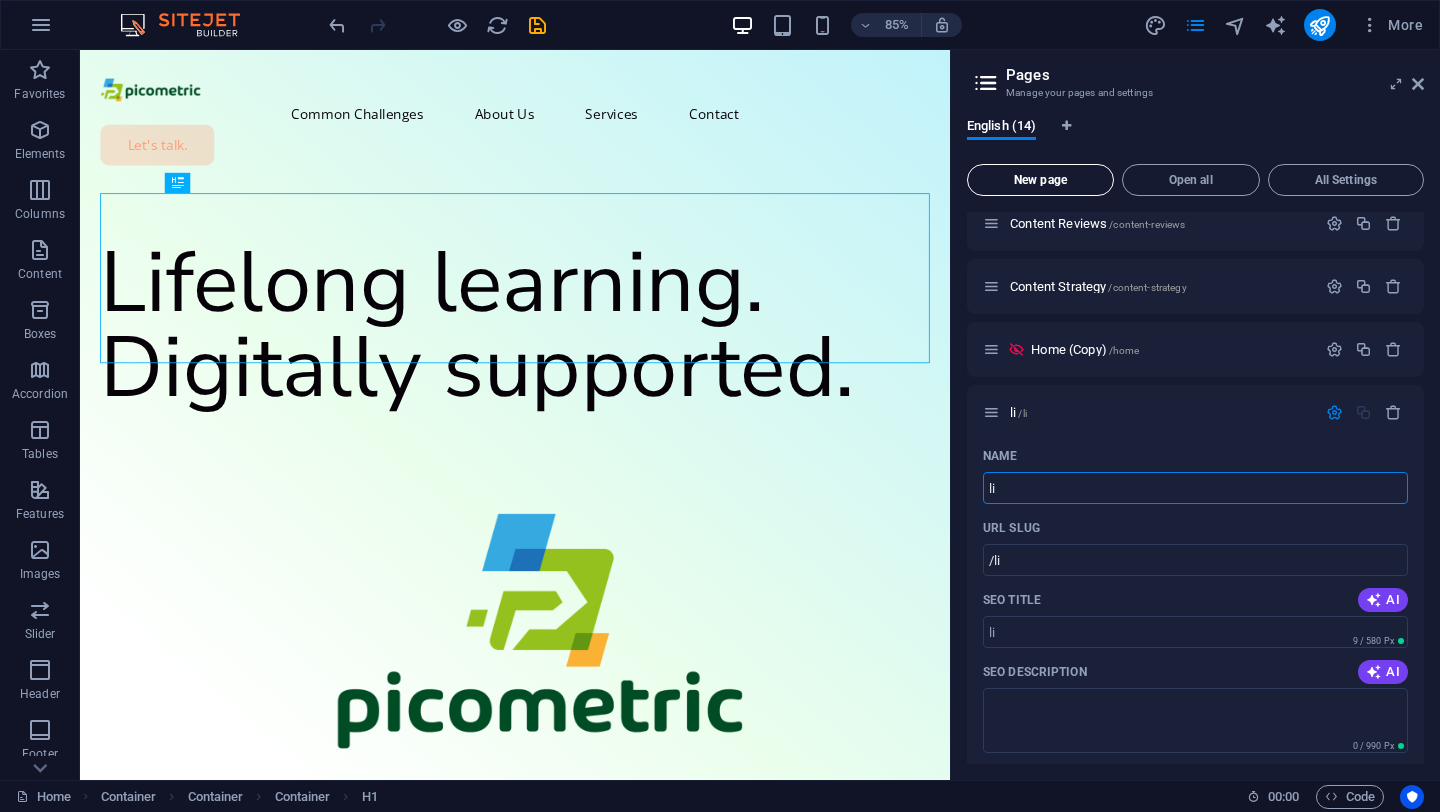 type on "l" 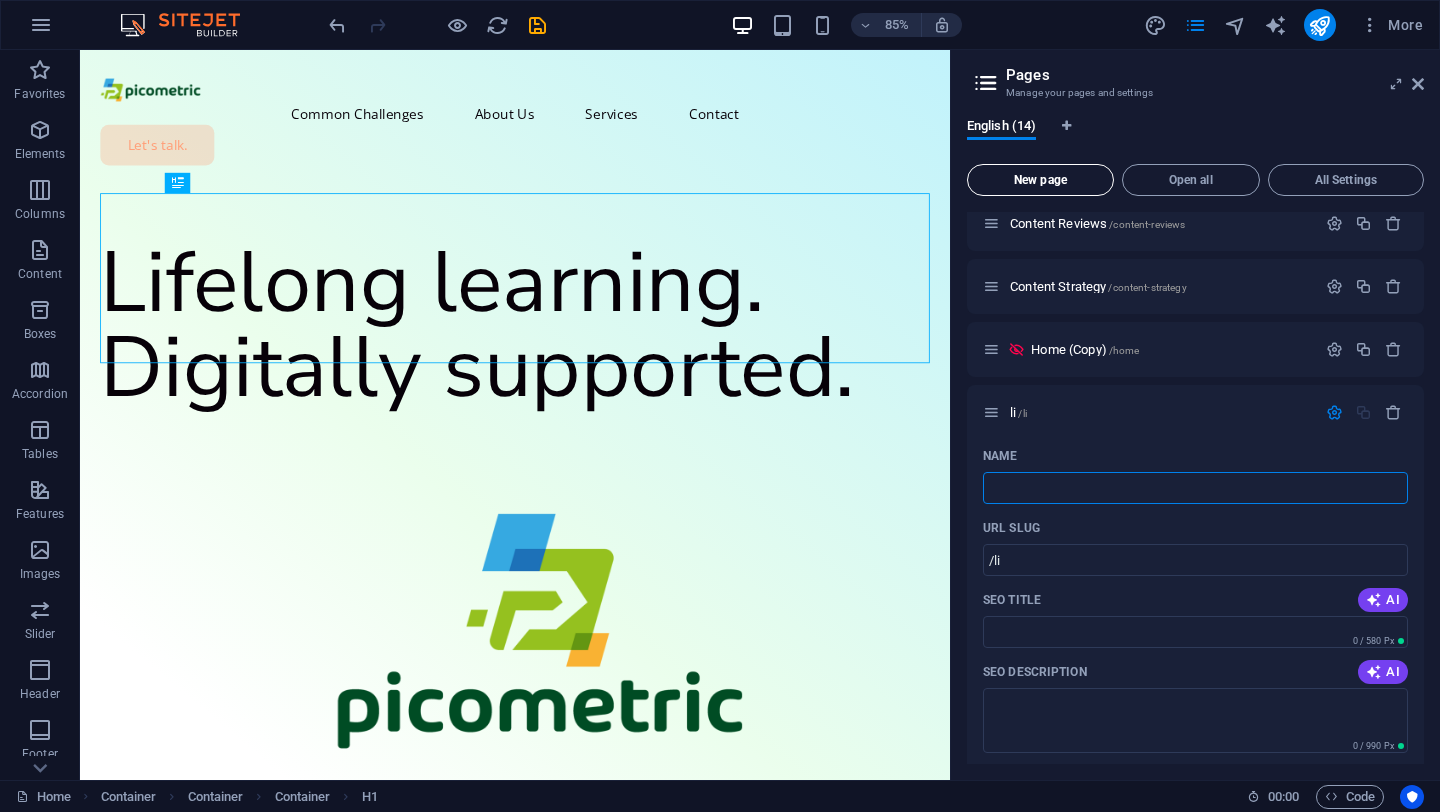 type 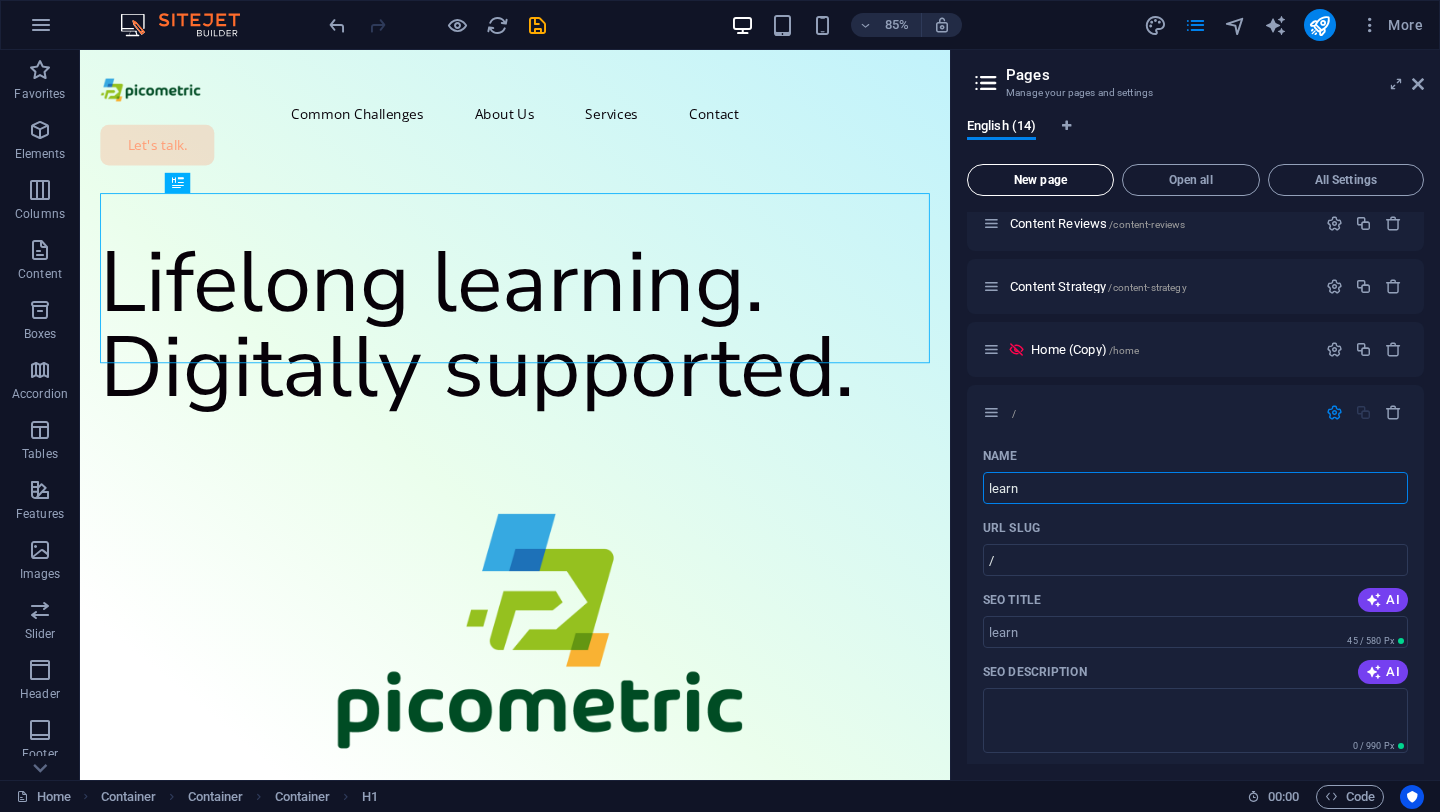 type on "learn" 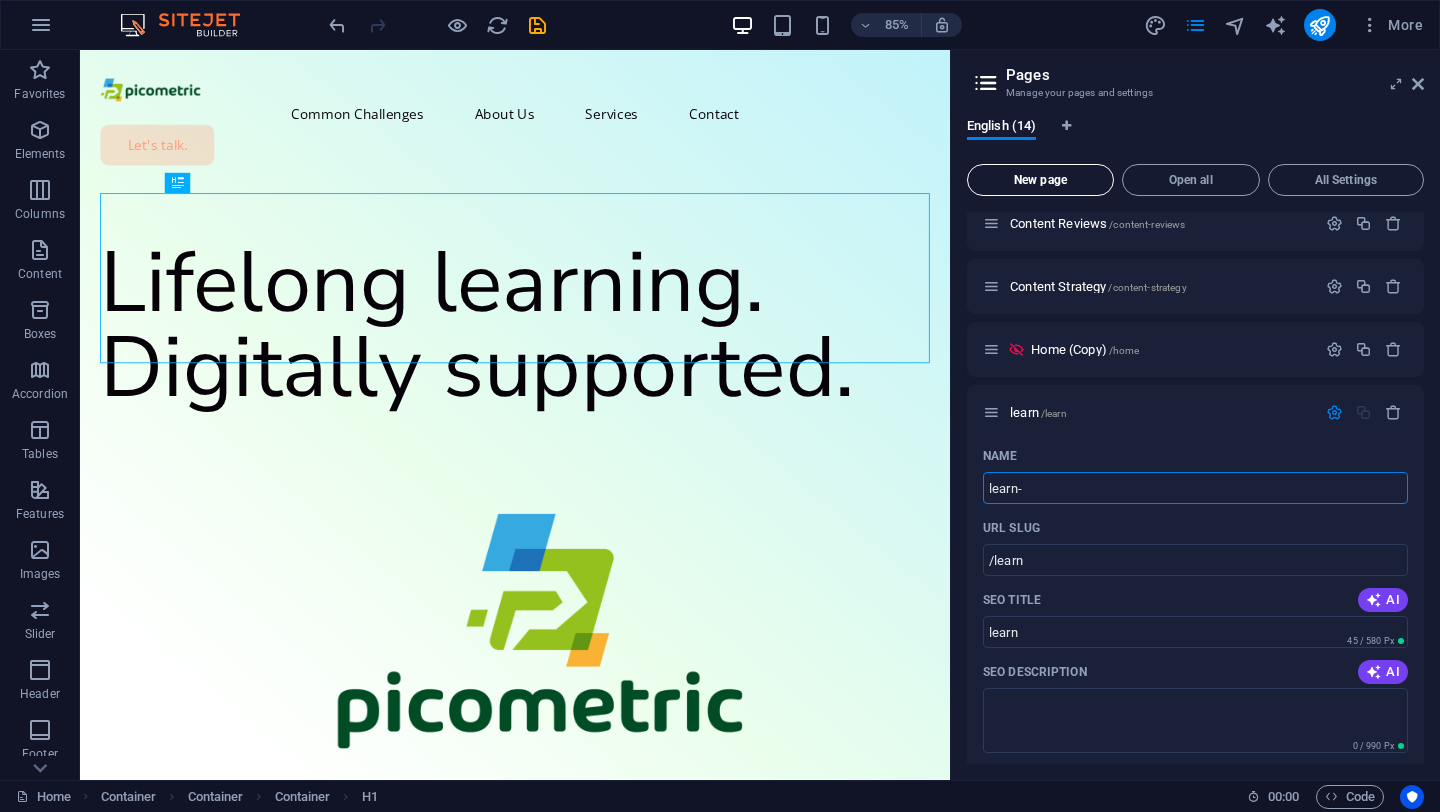 type on "learn-" 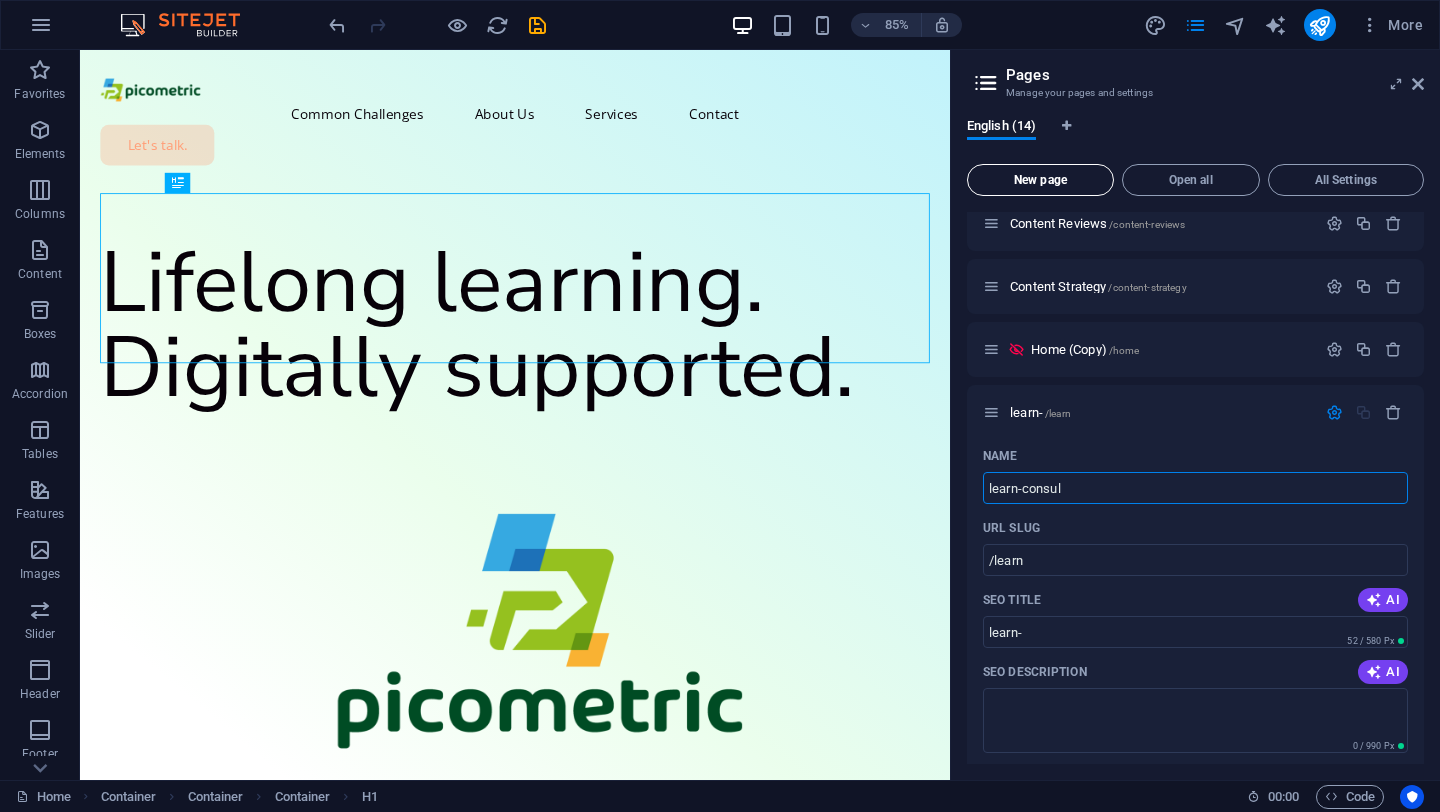 type on "learn-consult" 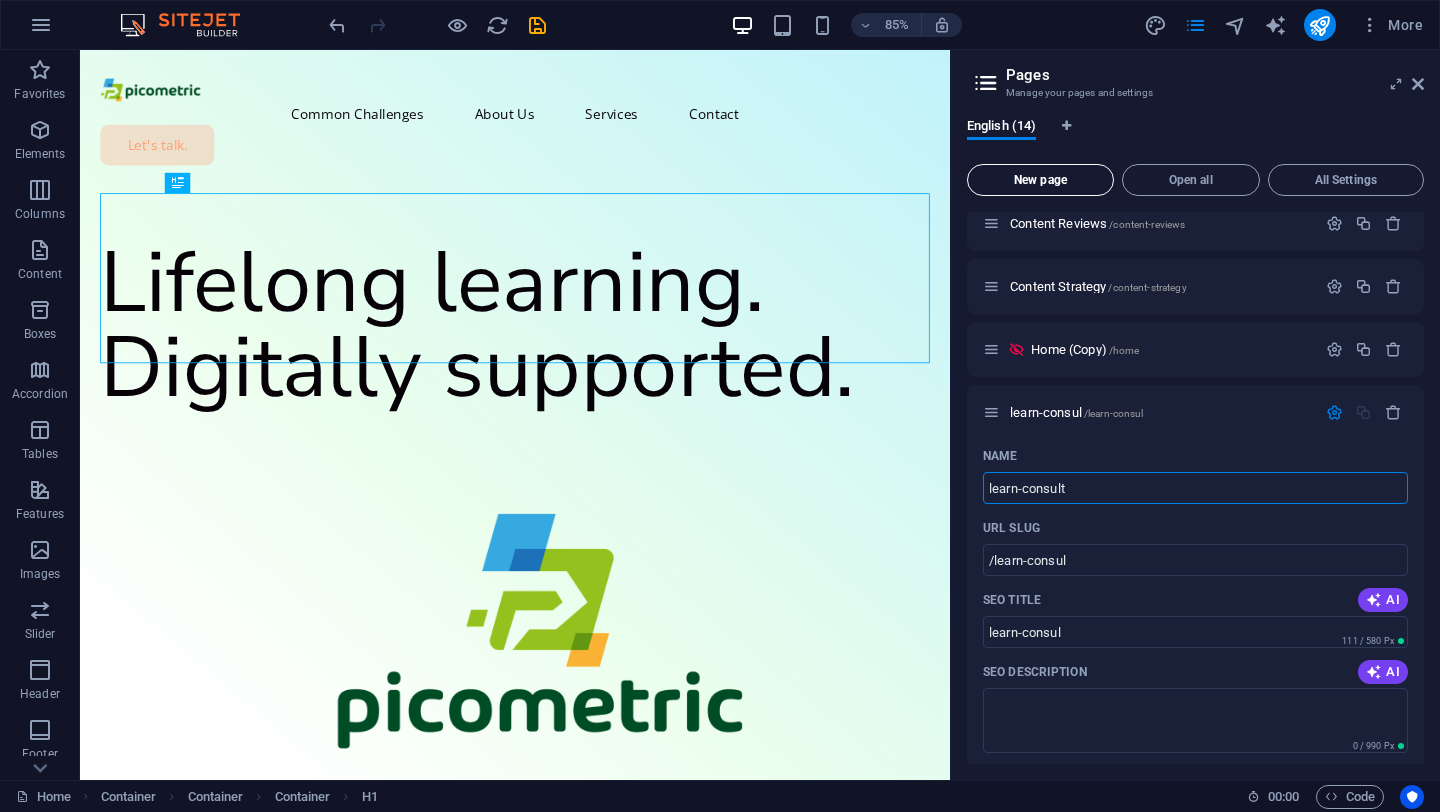type on "learn-consult" 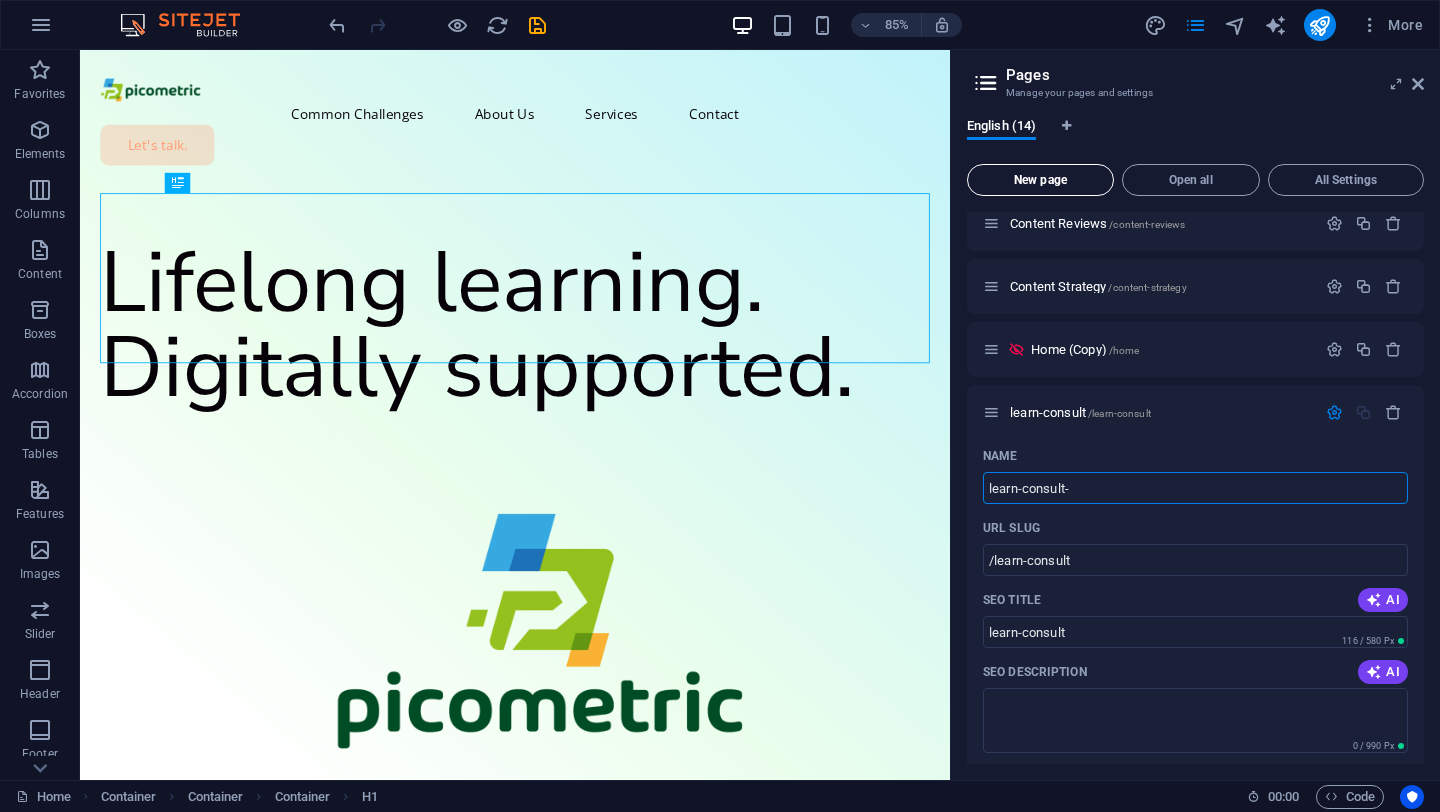 type on "learn-consult-" 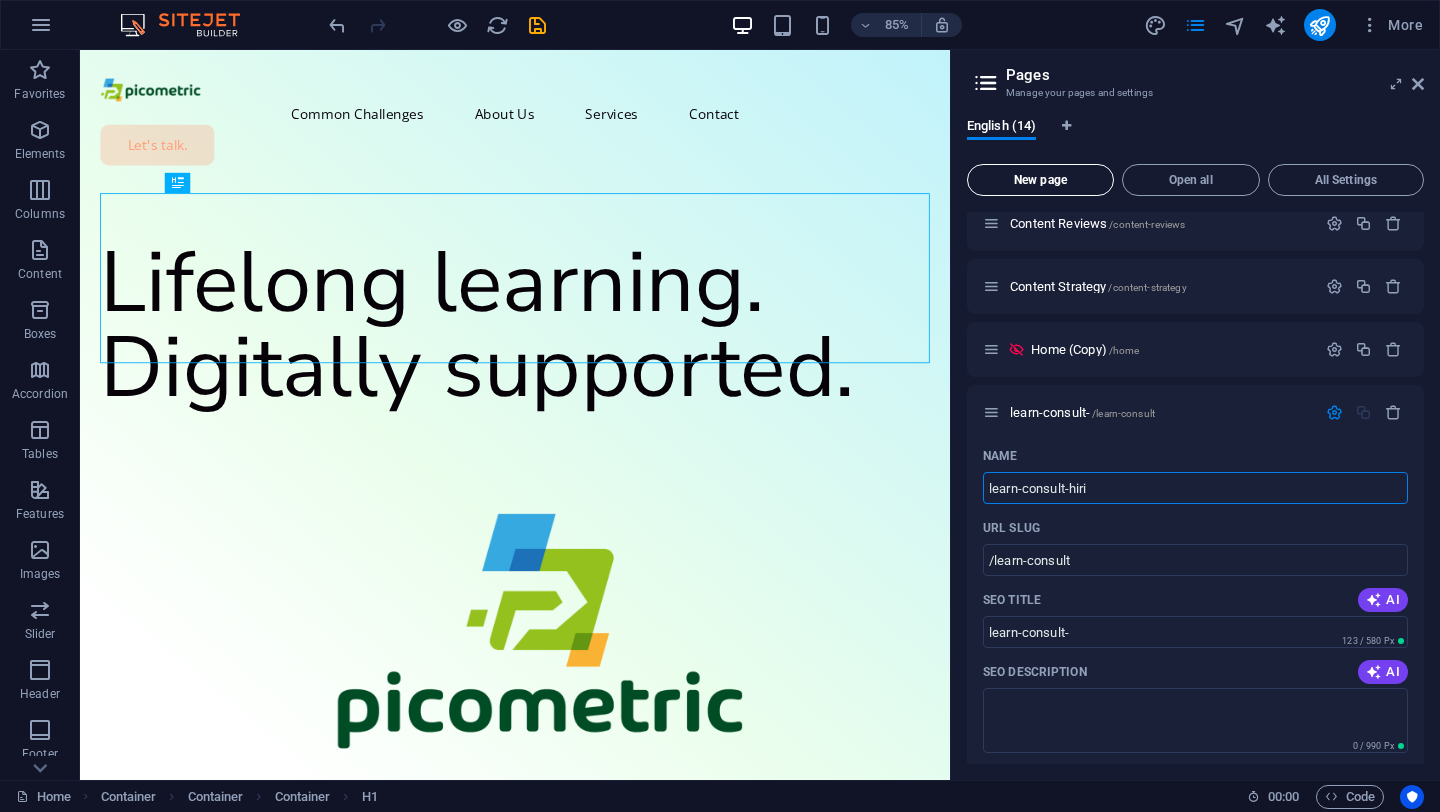type on "learn-consult-hiri" 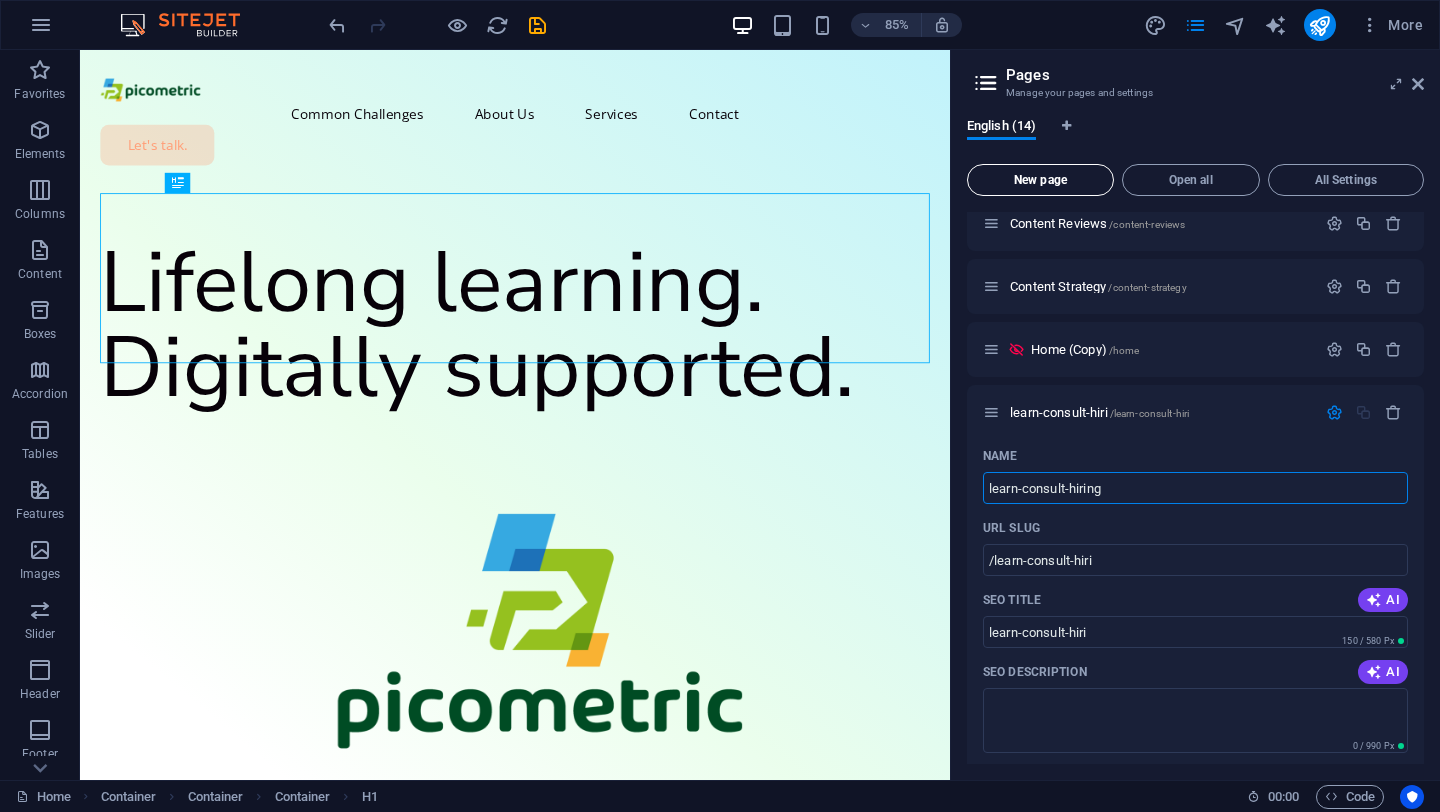 type on "learn-consult-hiring" 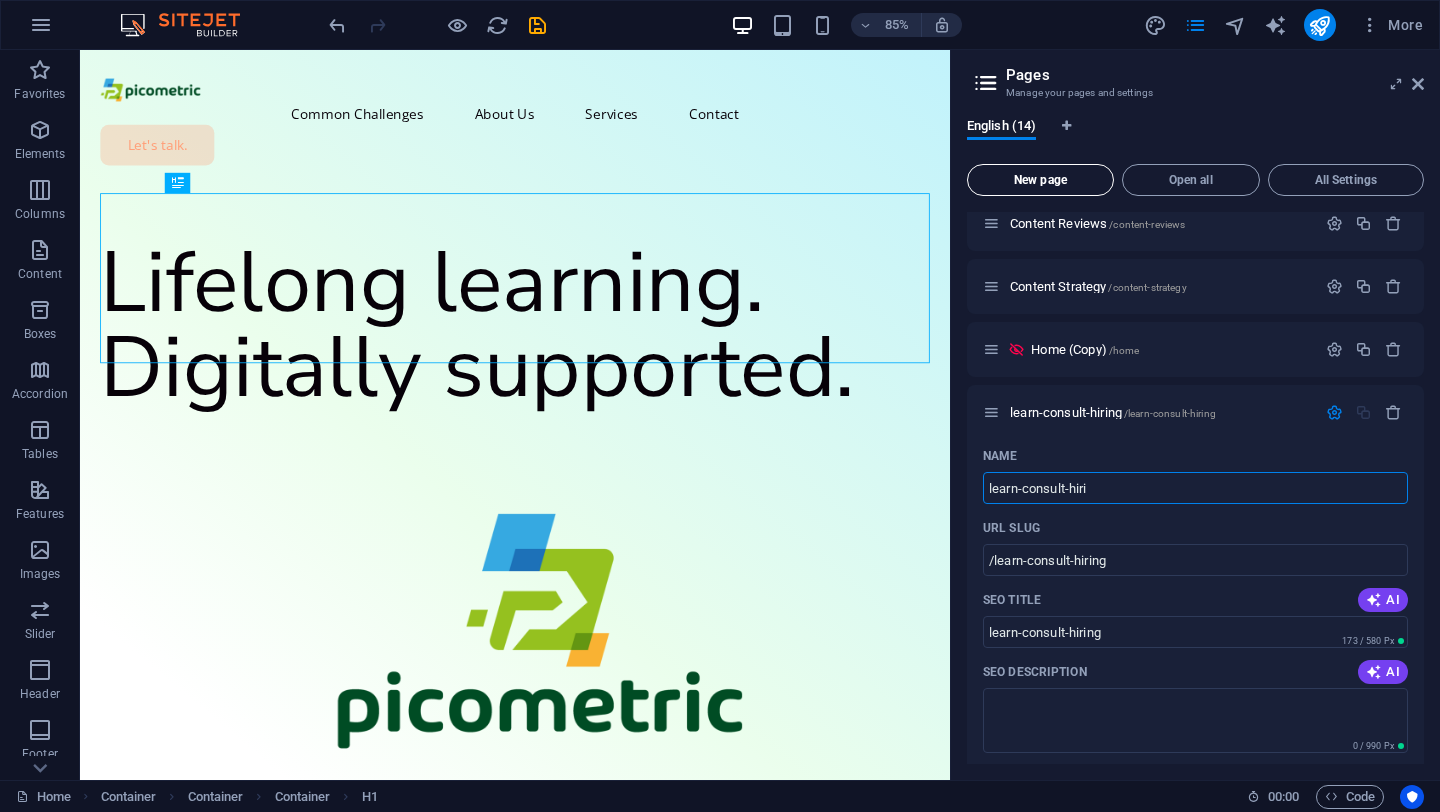 type on "learn-consult-hir" 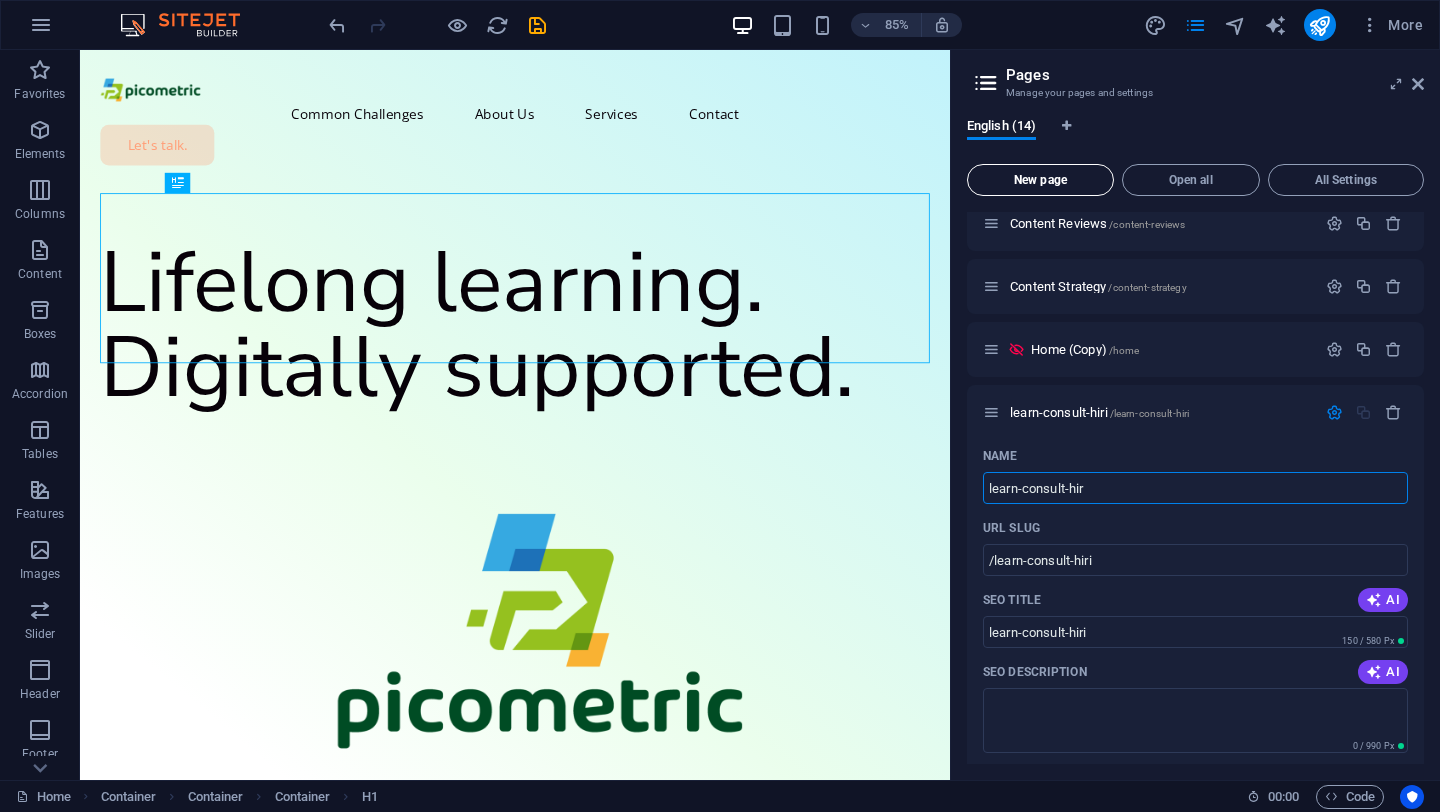 type on "learn-consult-hir" 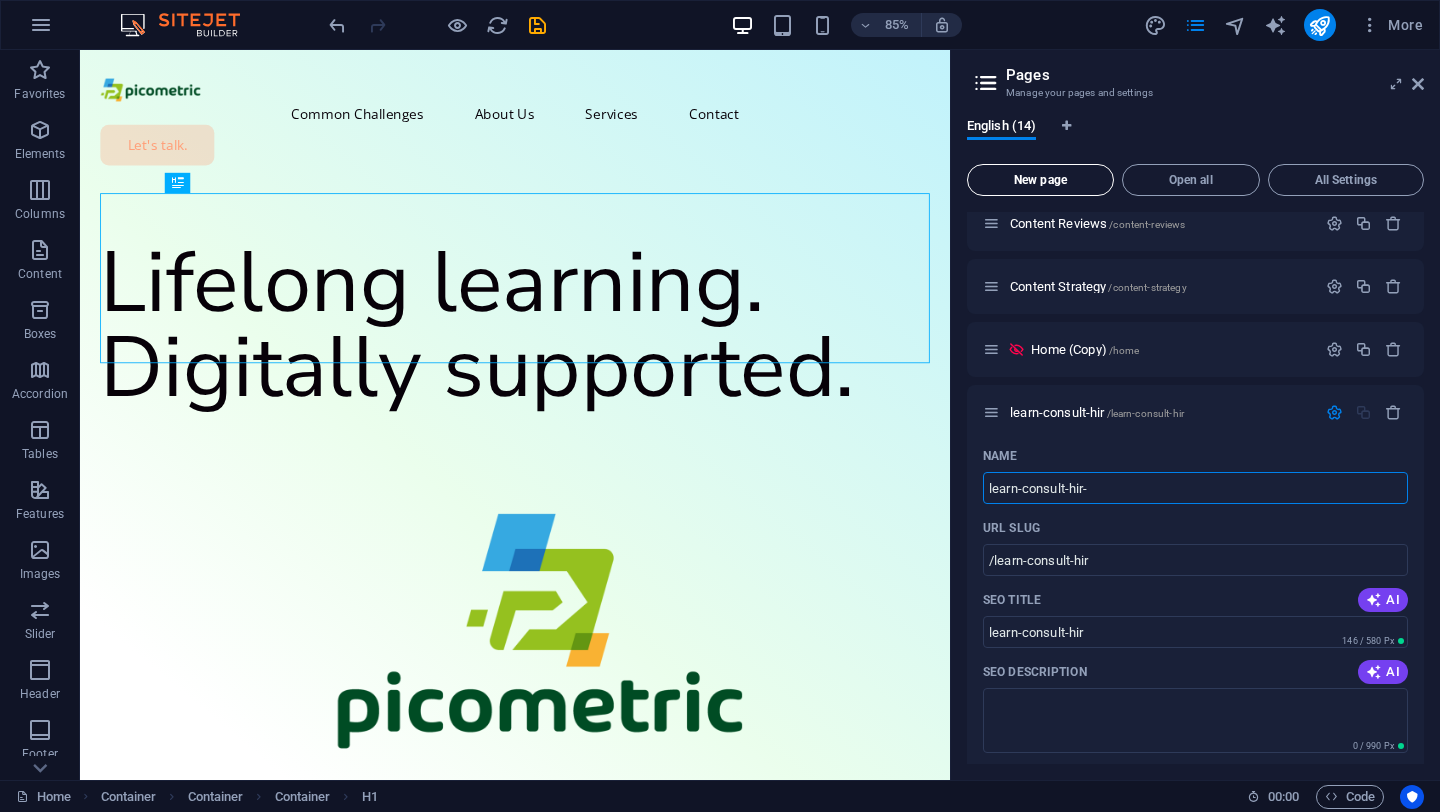 type on "learn-consult-hir-" 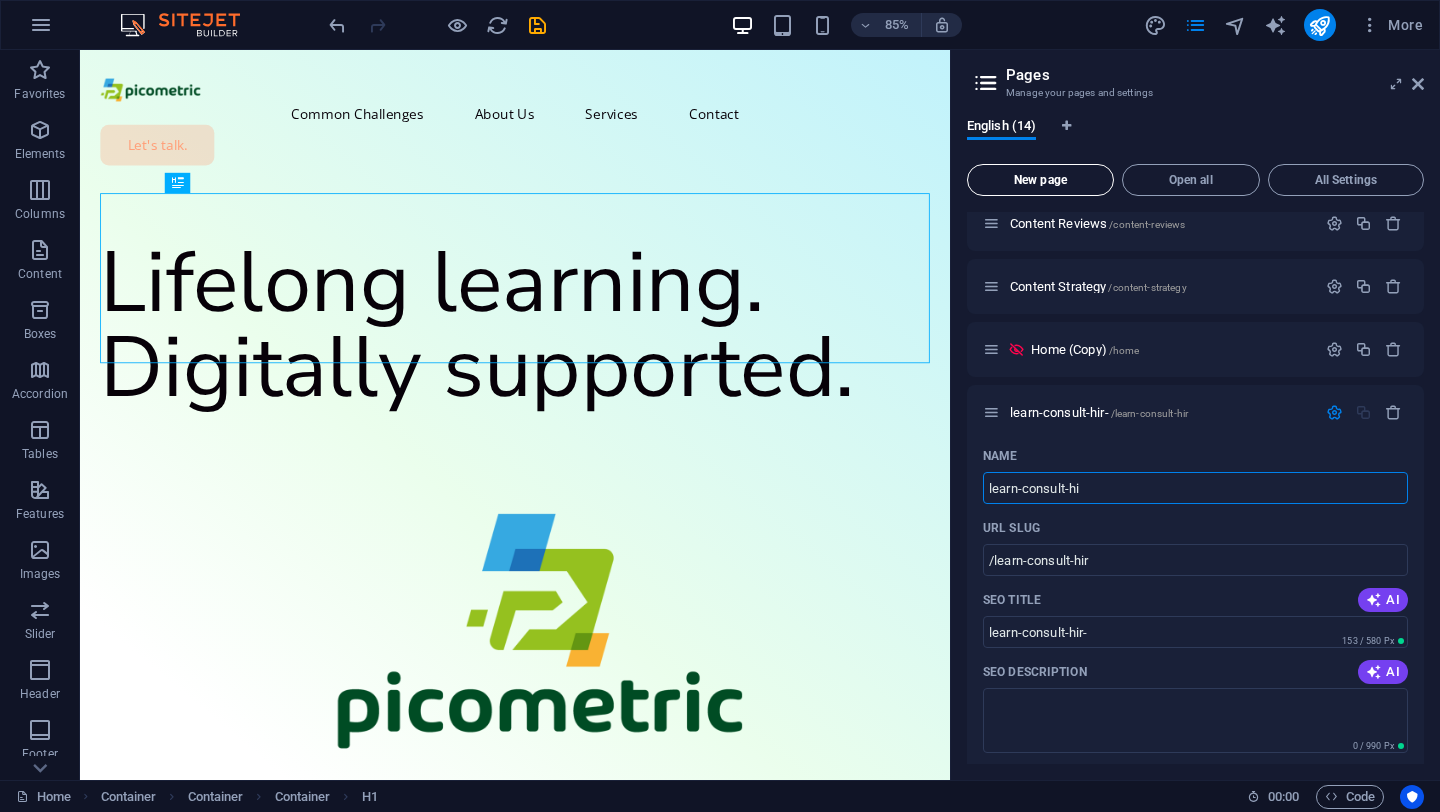 type on "learn-consult-h" 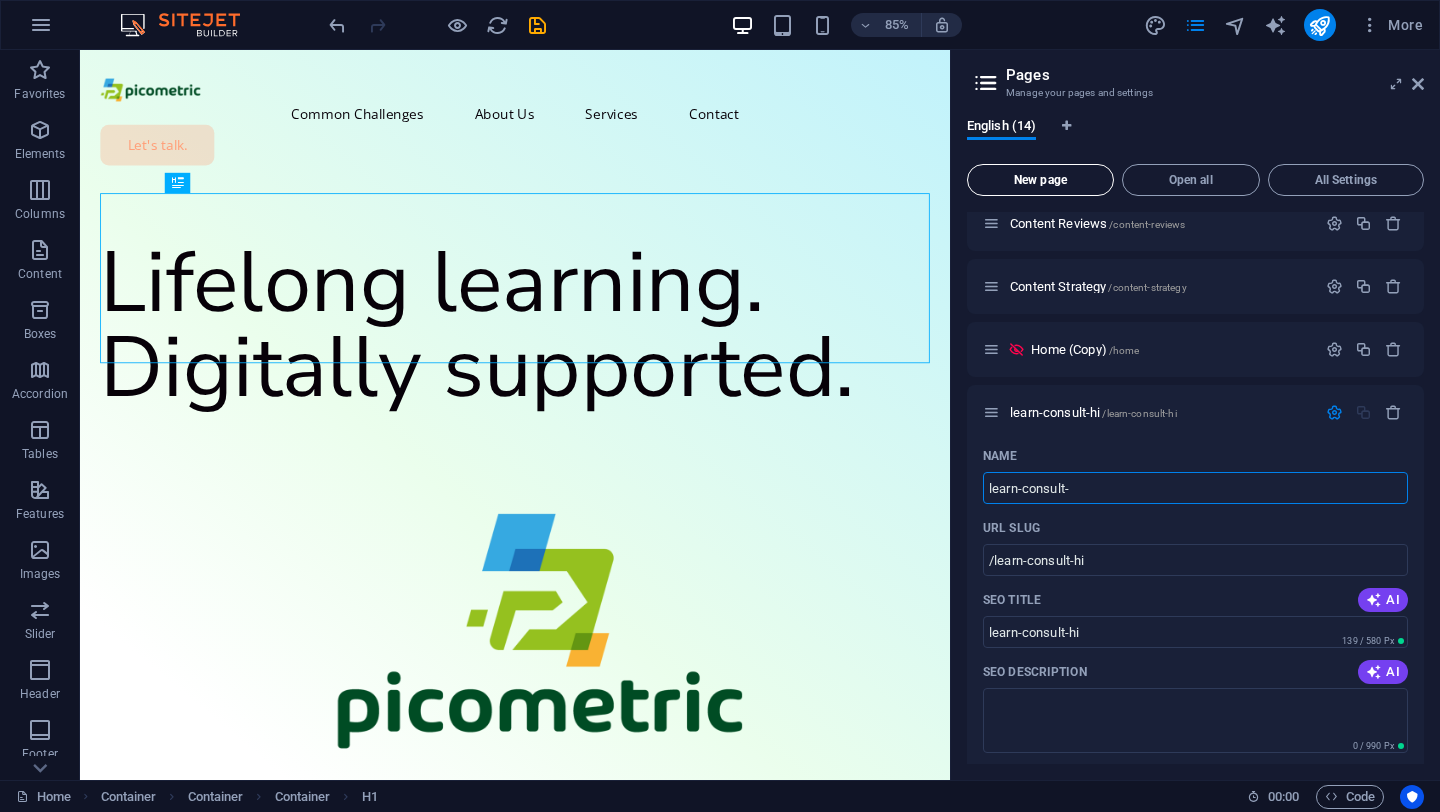 type on "learn-consult-" 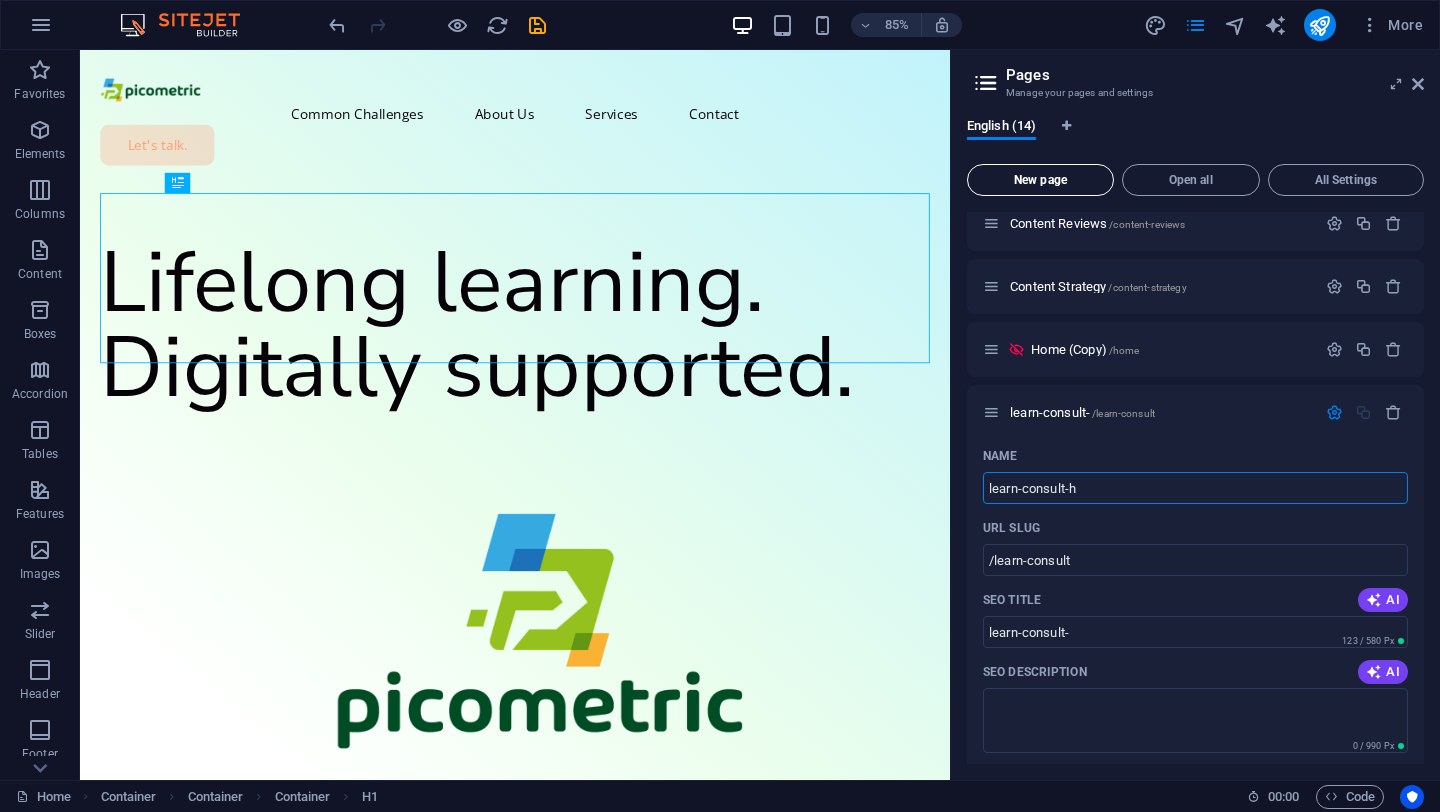 type on "learn-consult-h" 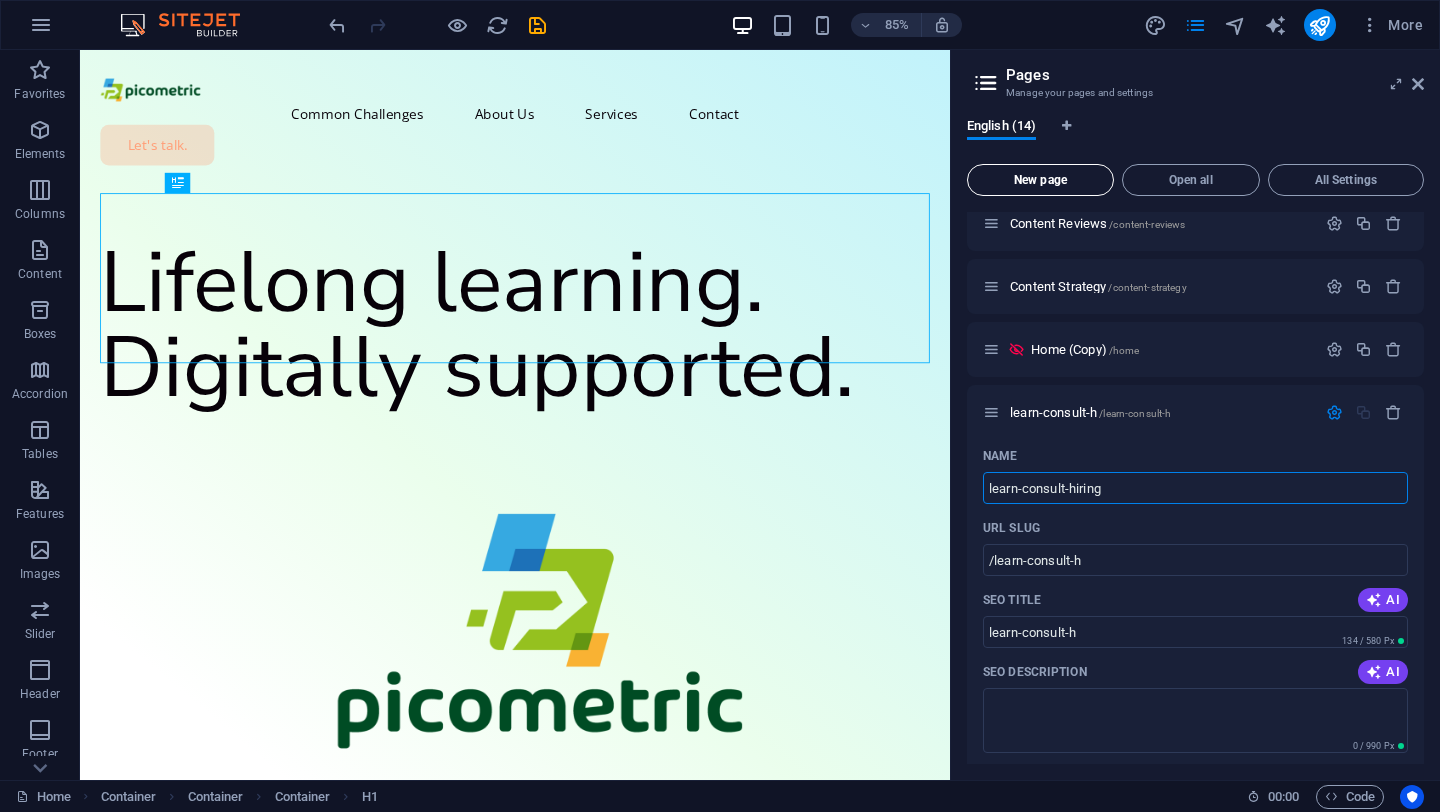 type on "learn-consult-hiring" 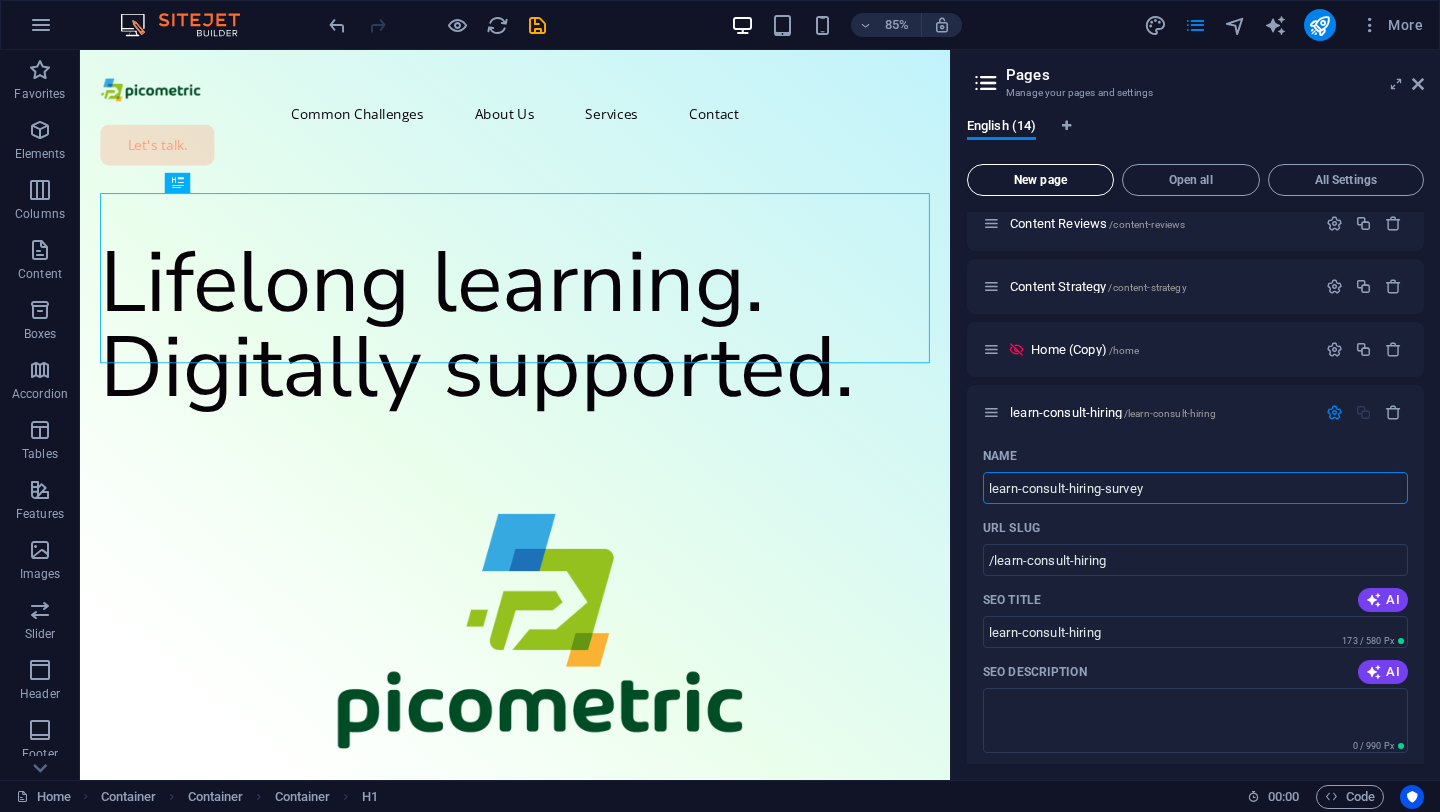 type on "learn-consult-hiring-survey" 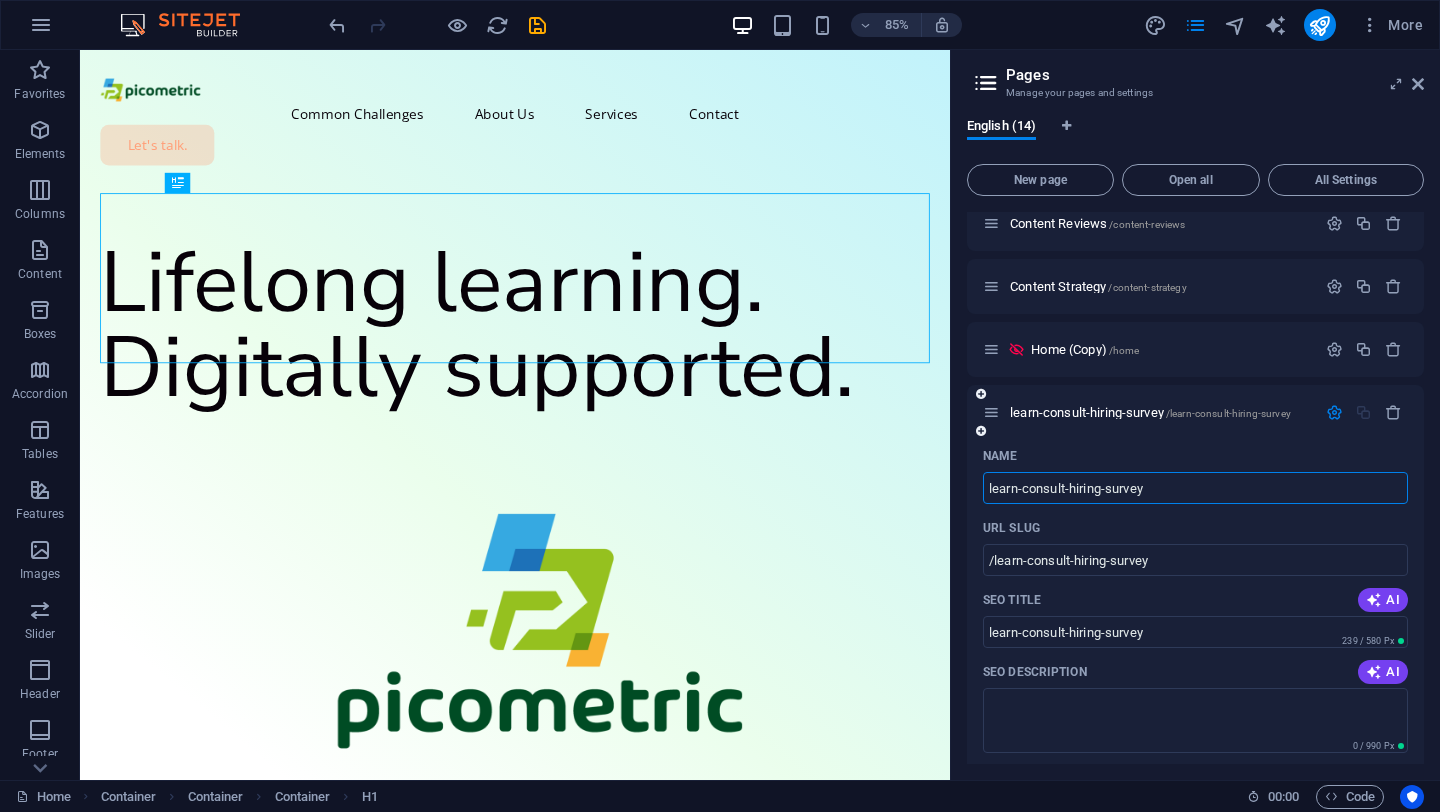 click on "learn-consult-hiring-survey" at bounding box center [1195, 488] 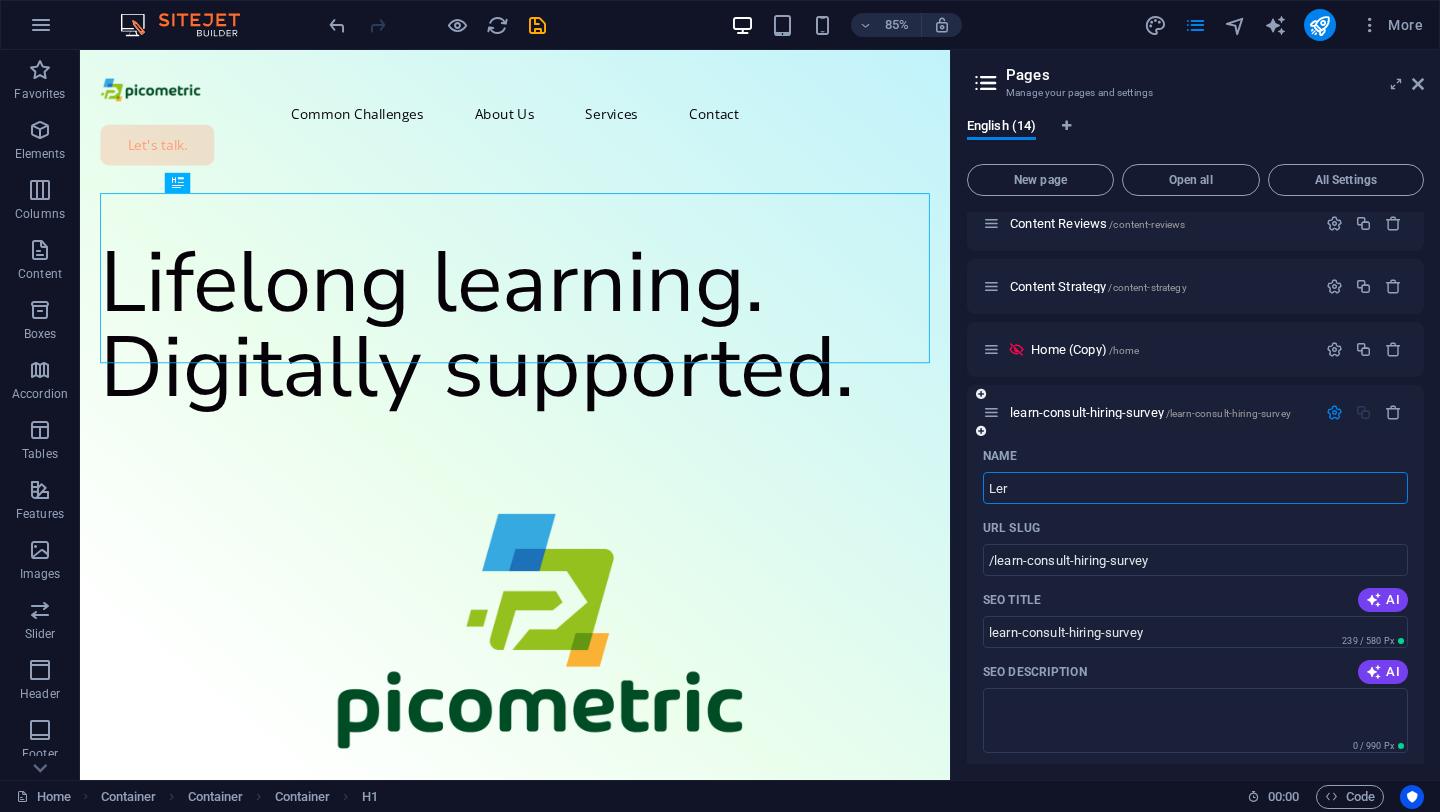 type on "Ler" 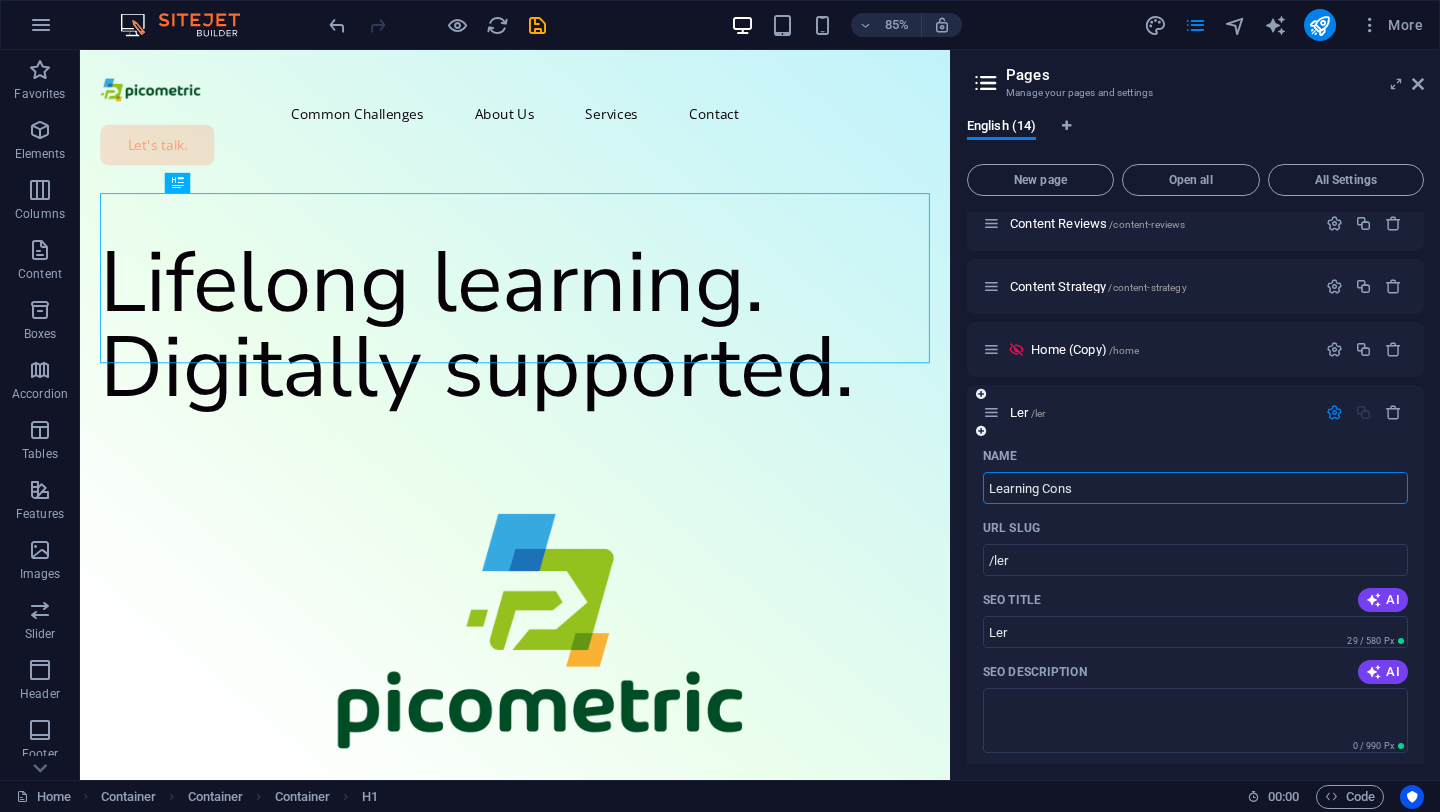 type on "Learning Consu" 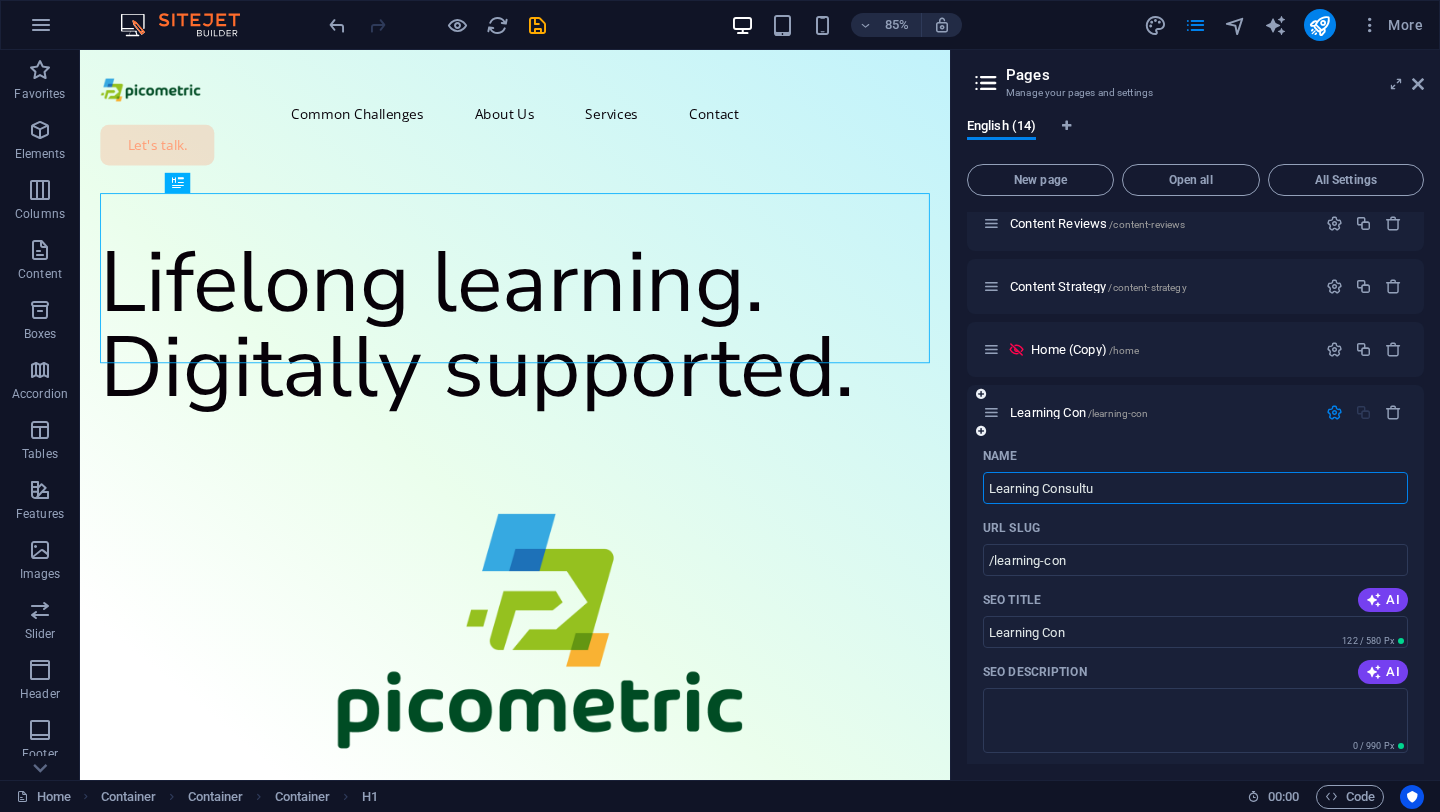type on "Learning Consultu" 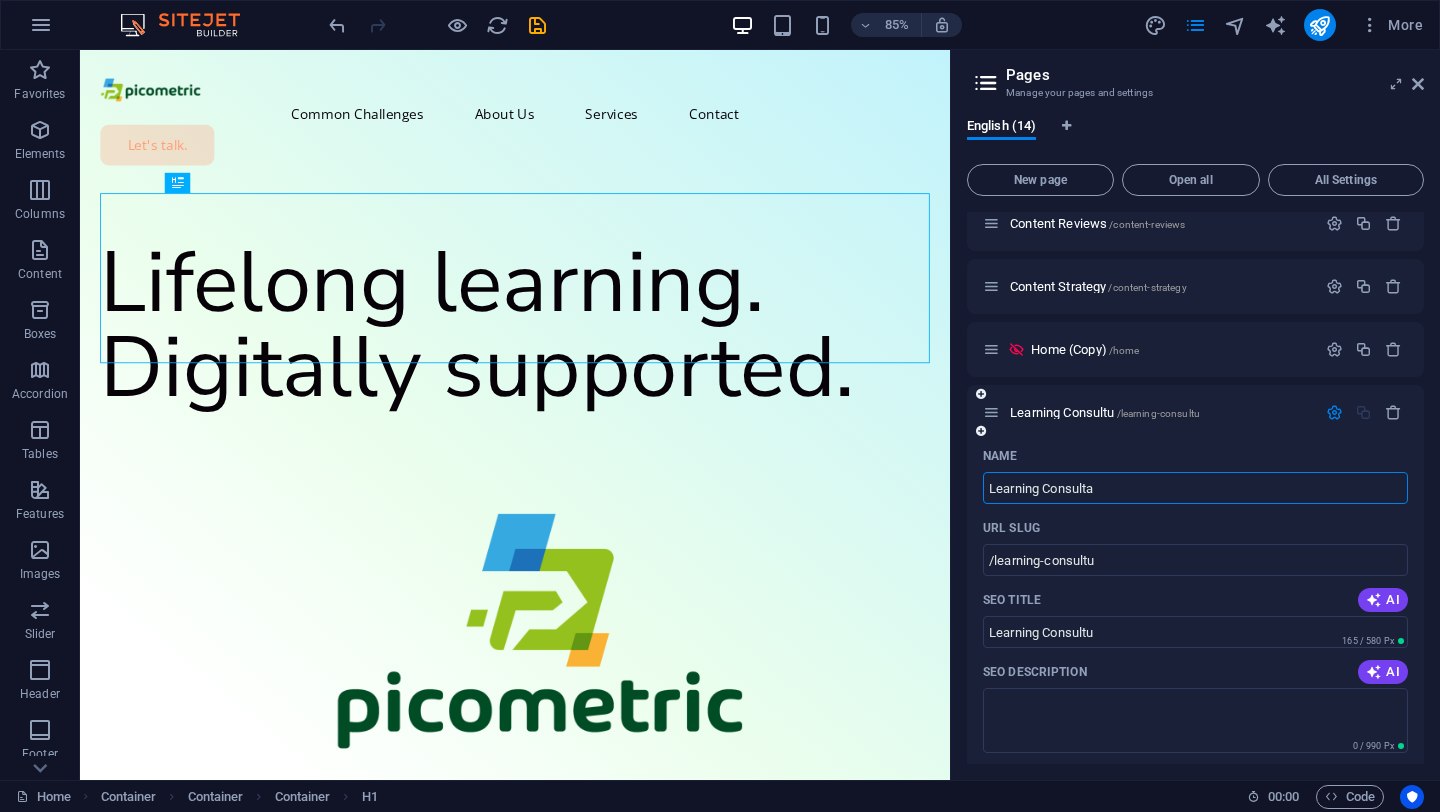 type on "Learning Consulta" 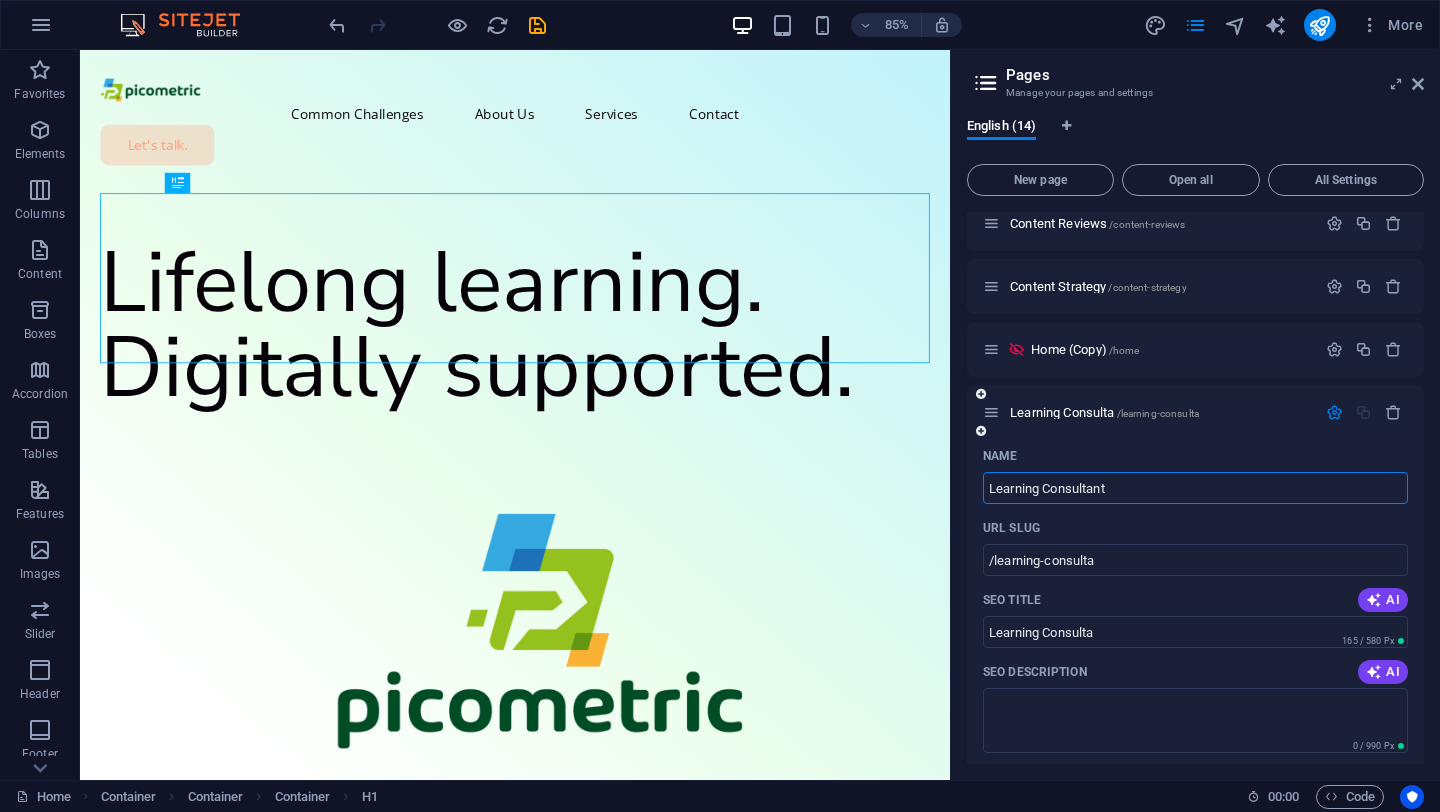 type on "Learning Consultant" 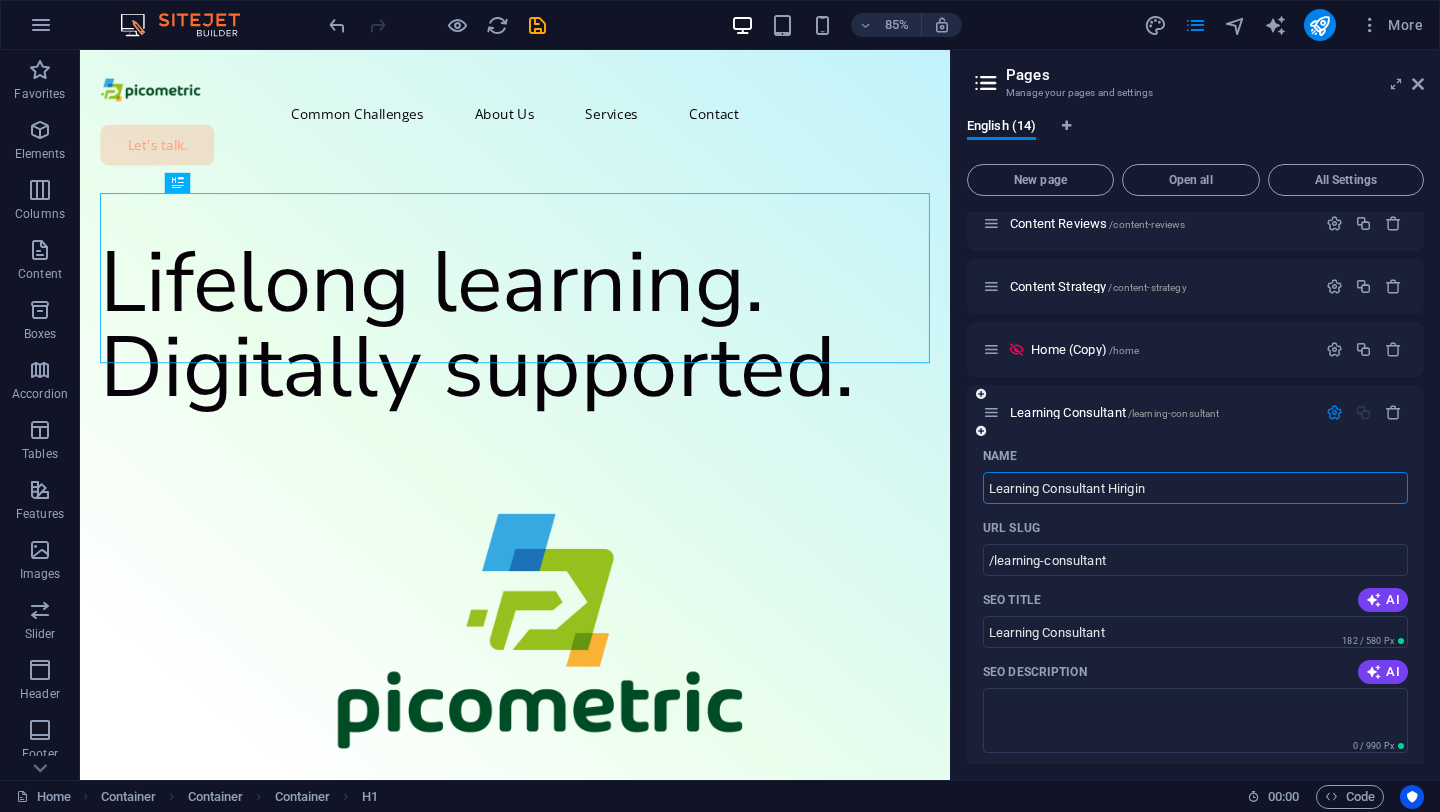 type on "Learning Consultant Hirigi" 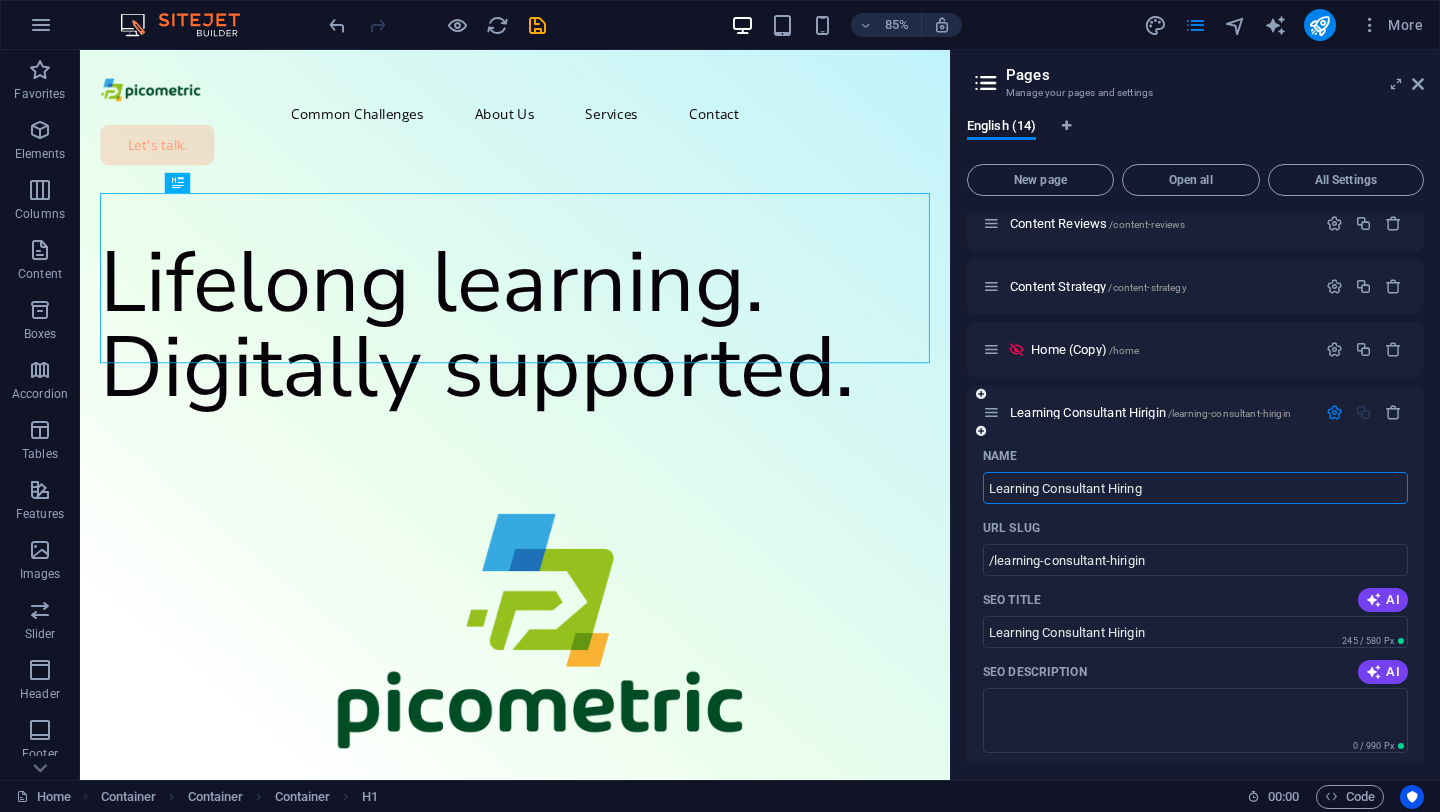 type on "Learning Consultant Hiring" 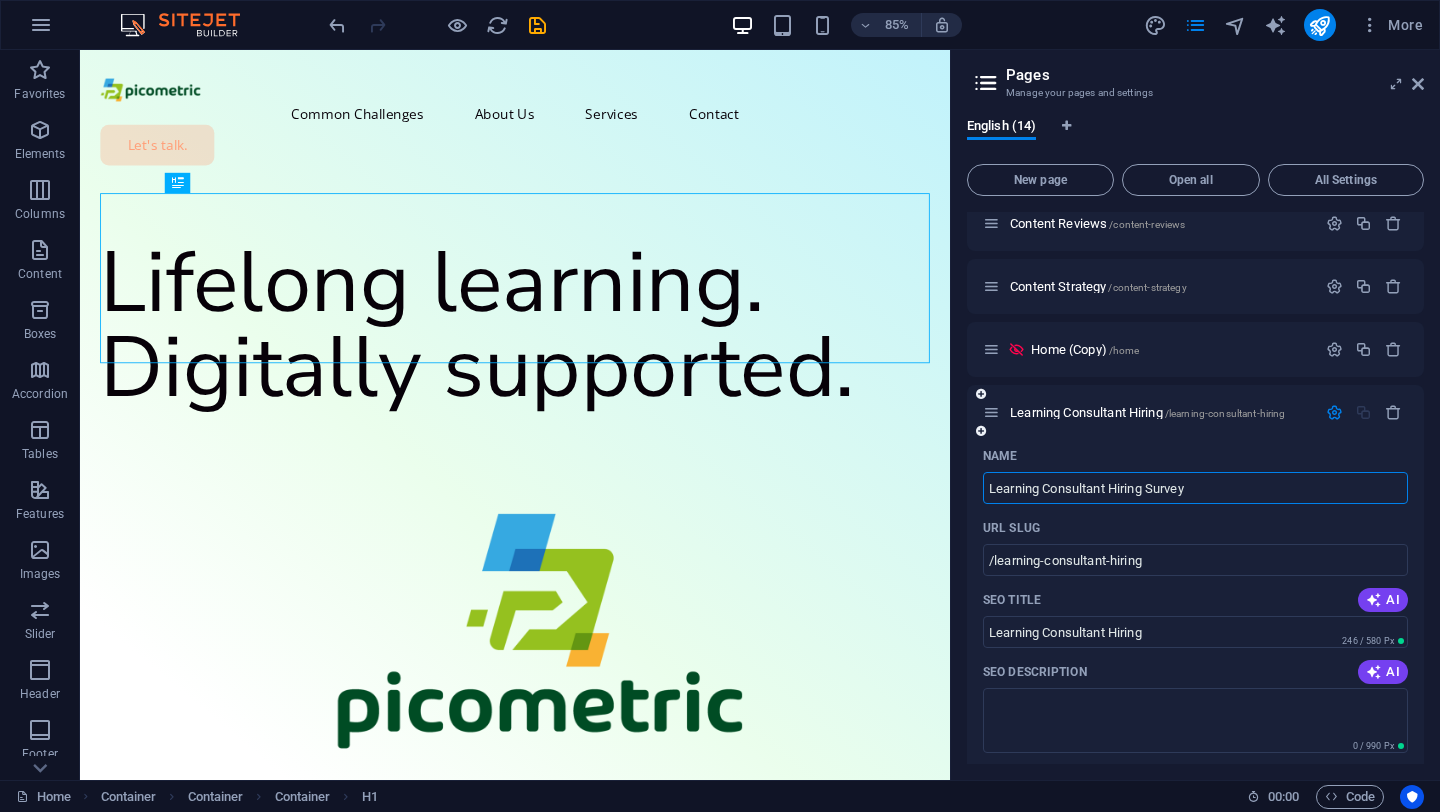 type on "Learning Consultant Hiring Survey" 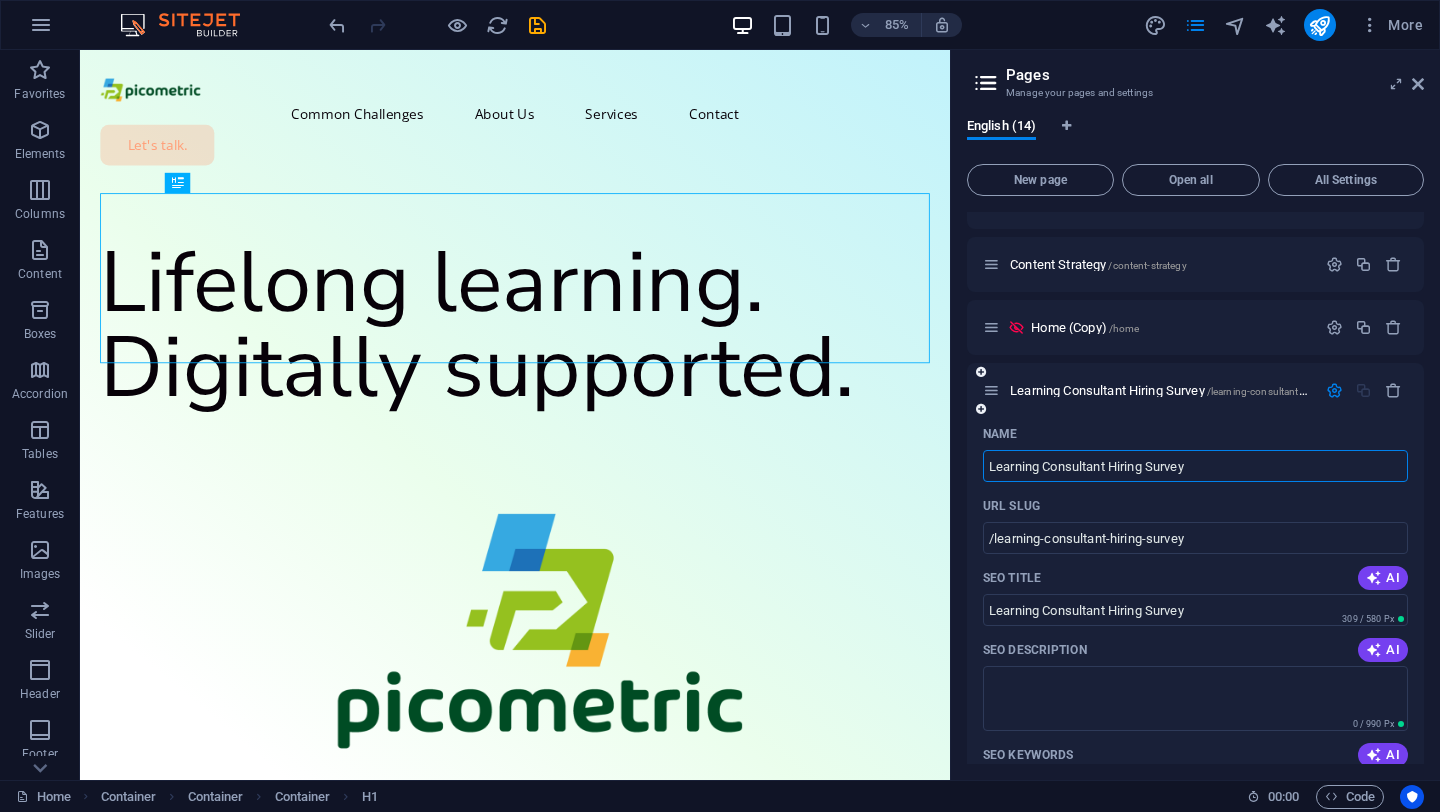 scroll, scrollTop: 671, scrollLeft: 0, axis: vertical 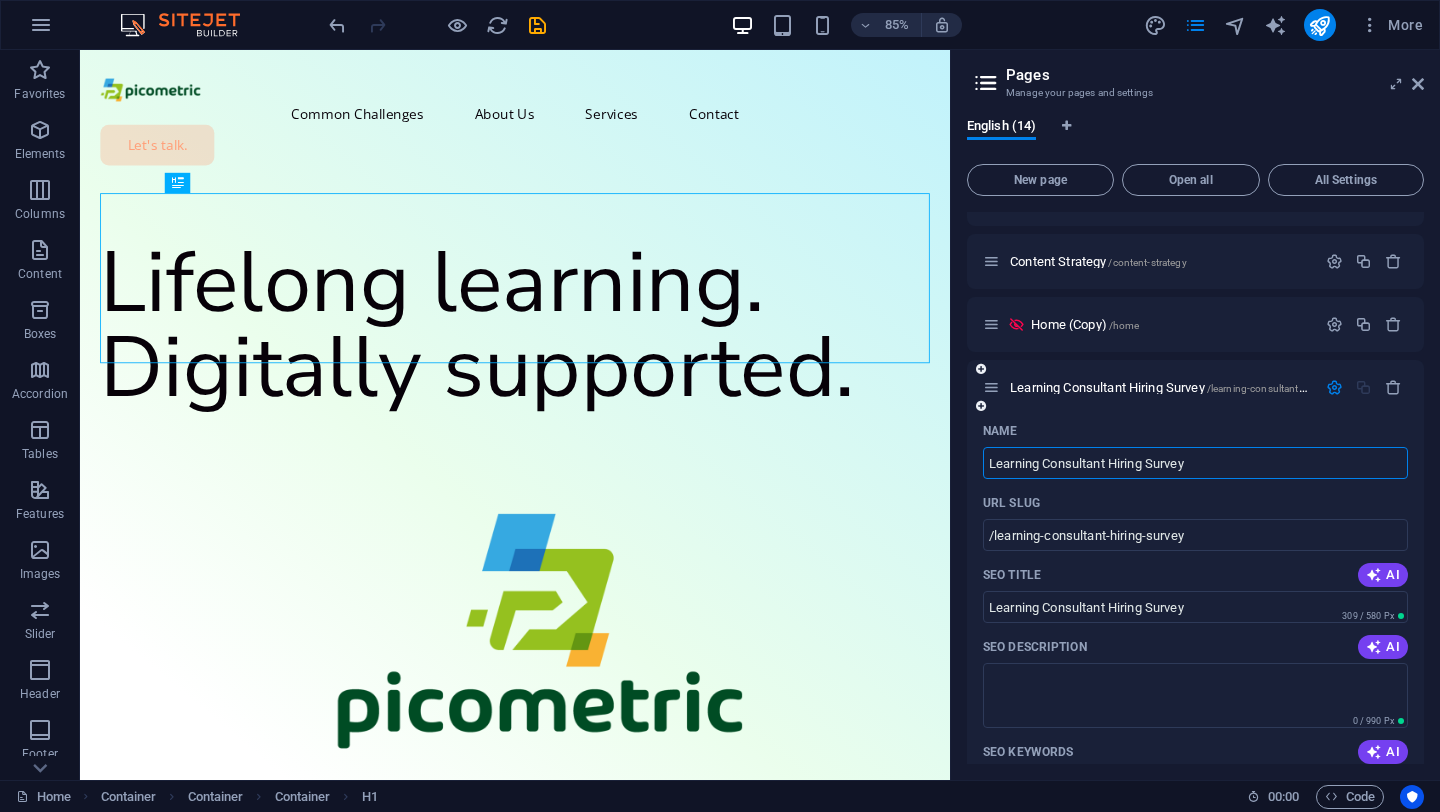 click on "Learning Consultant Hiring Survey" at bounding box center (1195, 463) 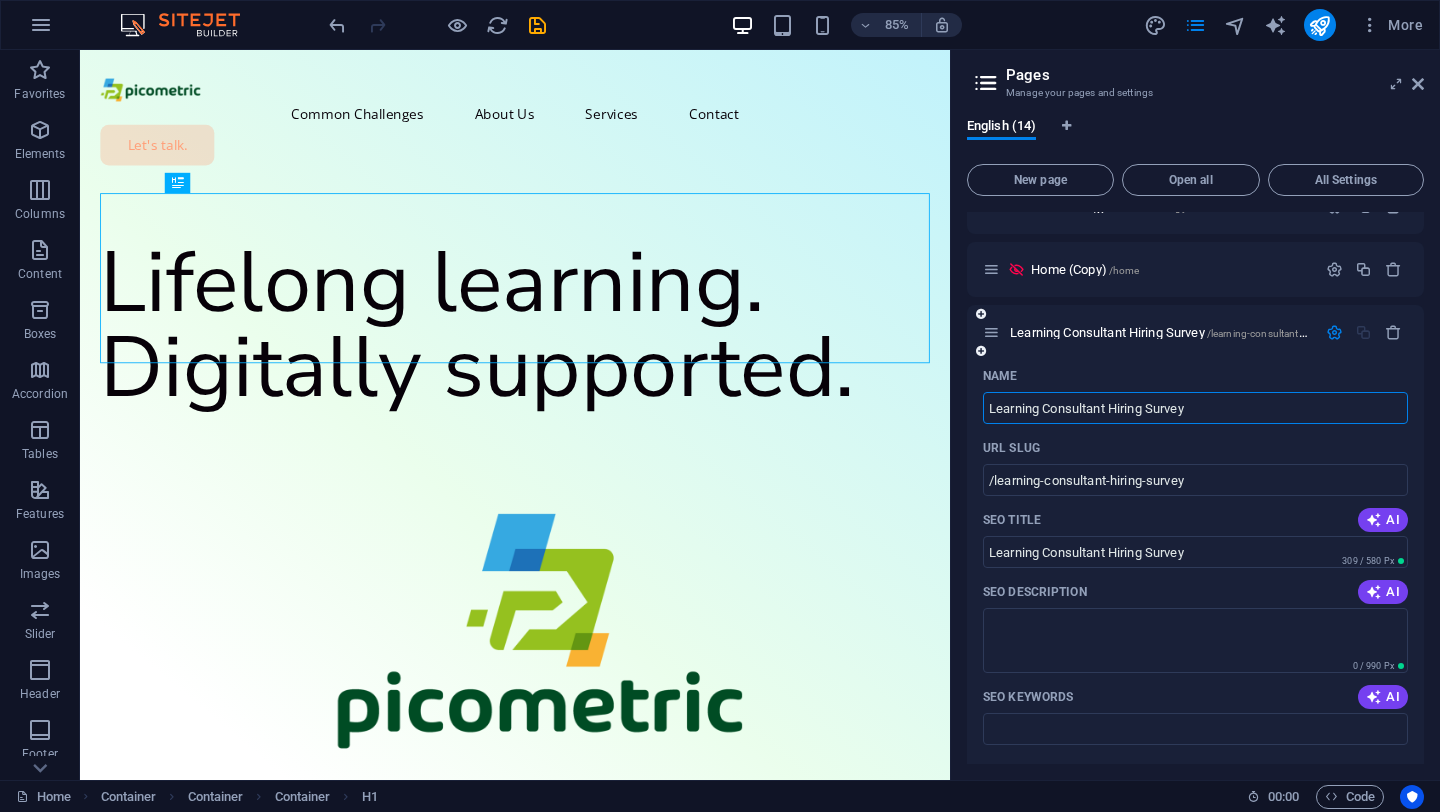scroll, scrollTop: 727, scrollLeft: 0, axis: vertical 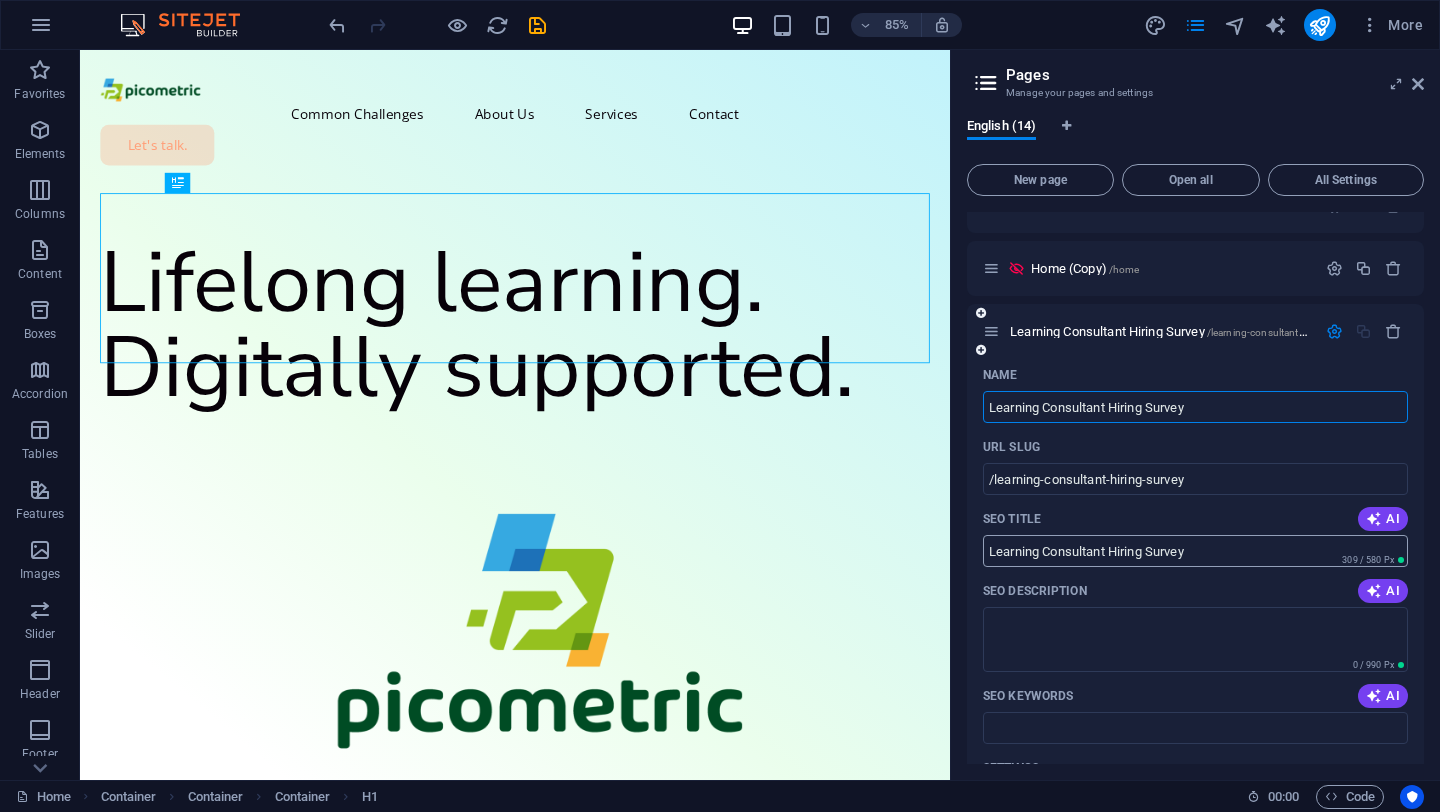 type on "Learning Consultant Hiring Survey" 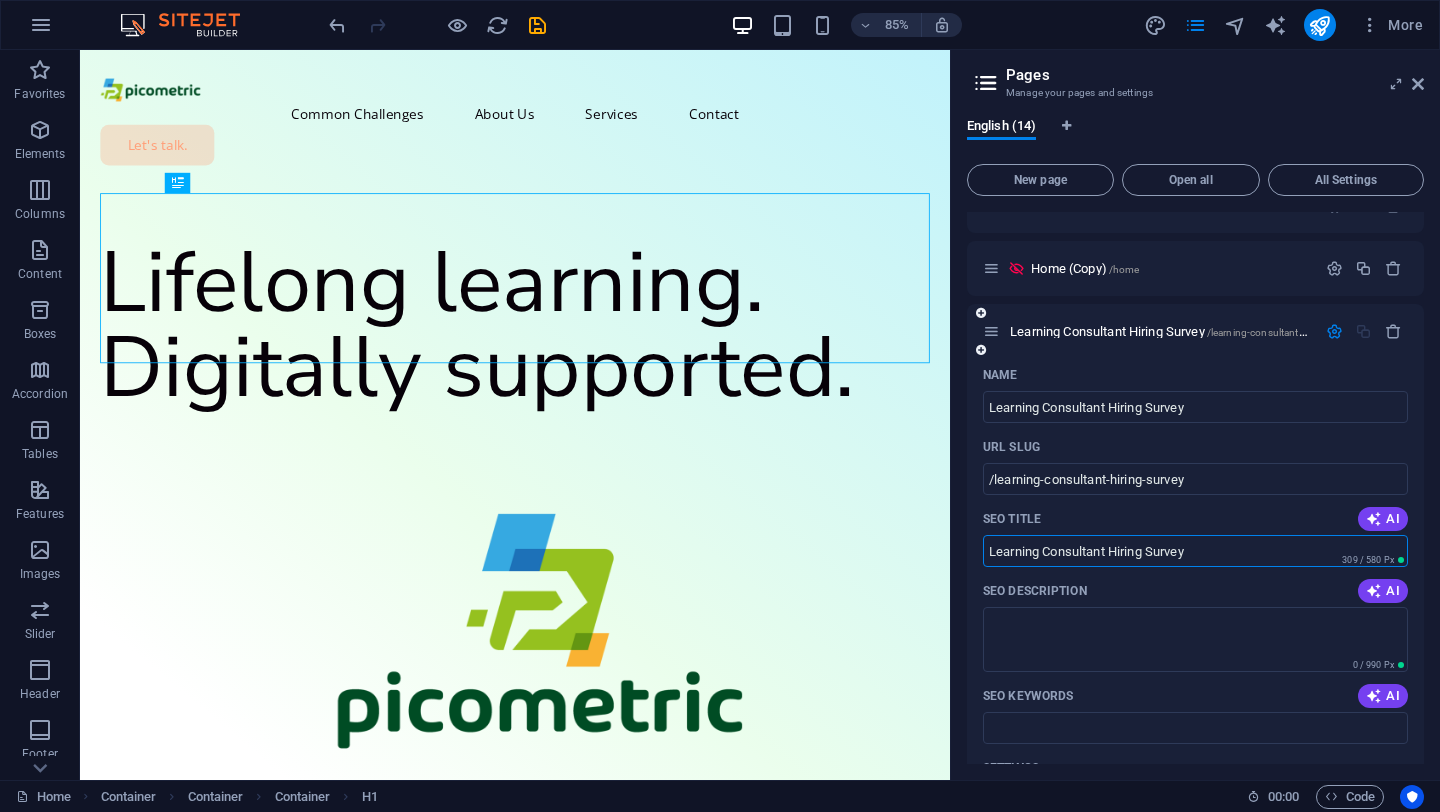 click on "Learning Consultant Hiring Survey" at bounding box center (1195, 551) 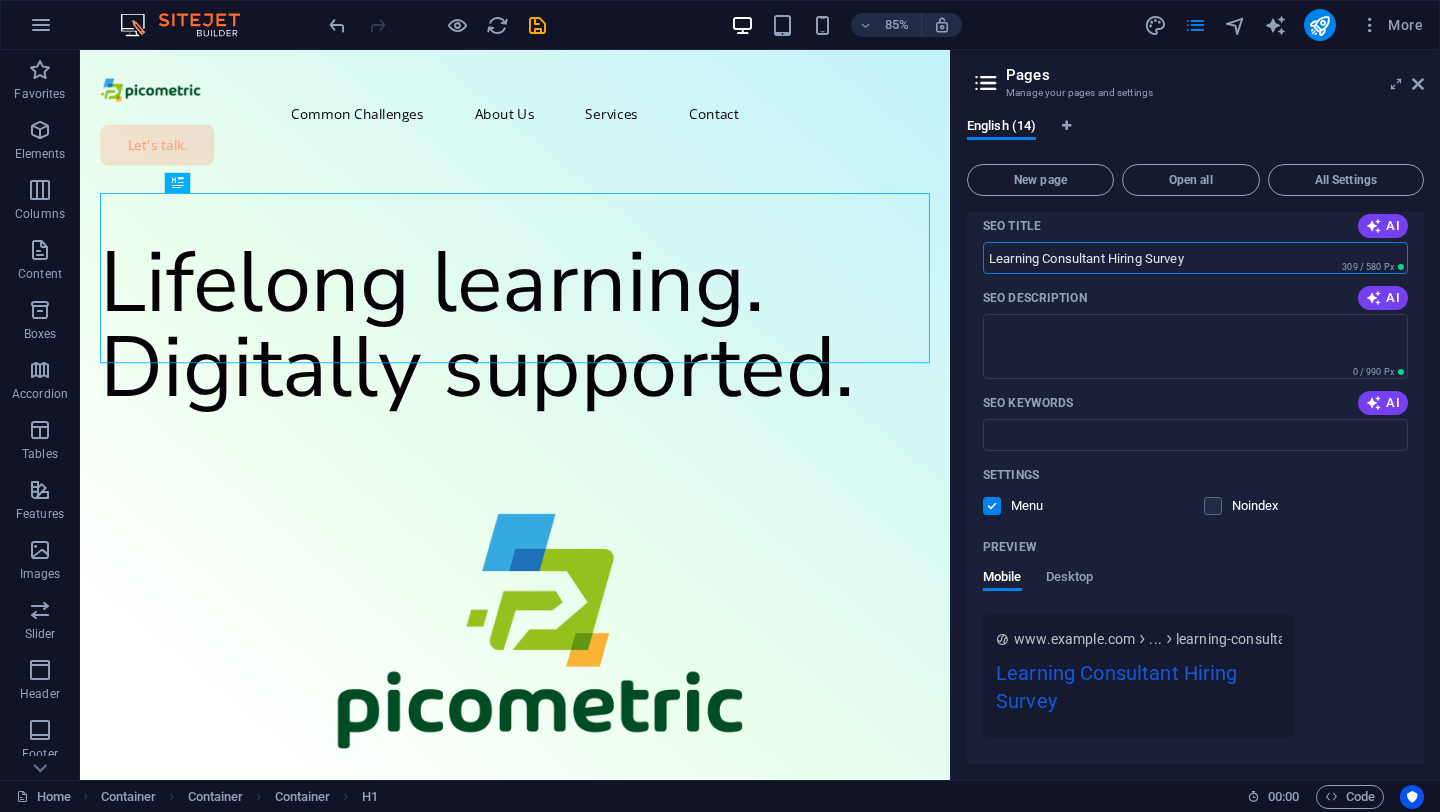 scroll, scrollTop: 1026, scrollLeft: 0, axis: vertical 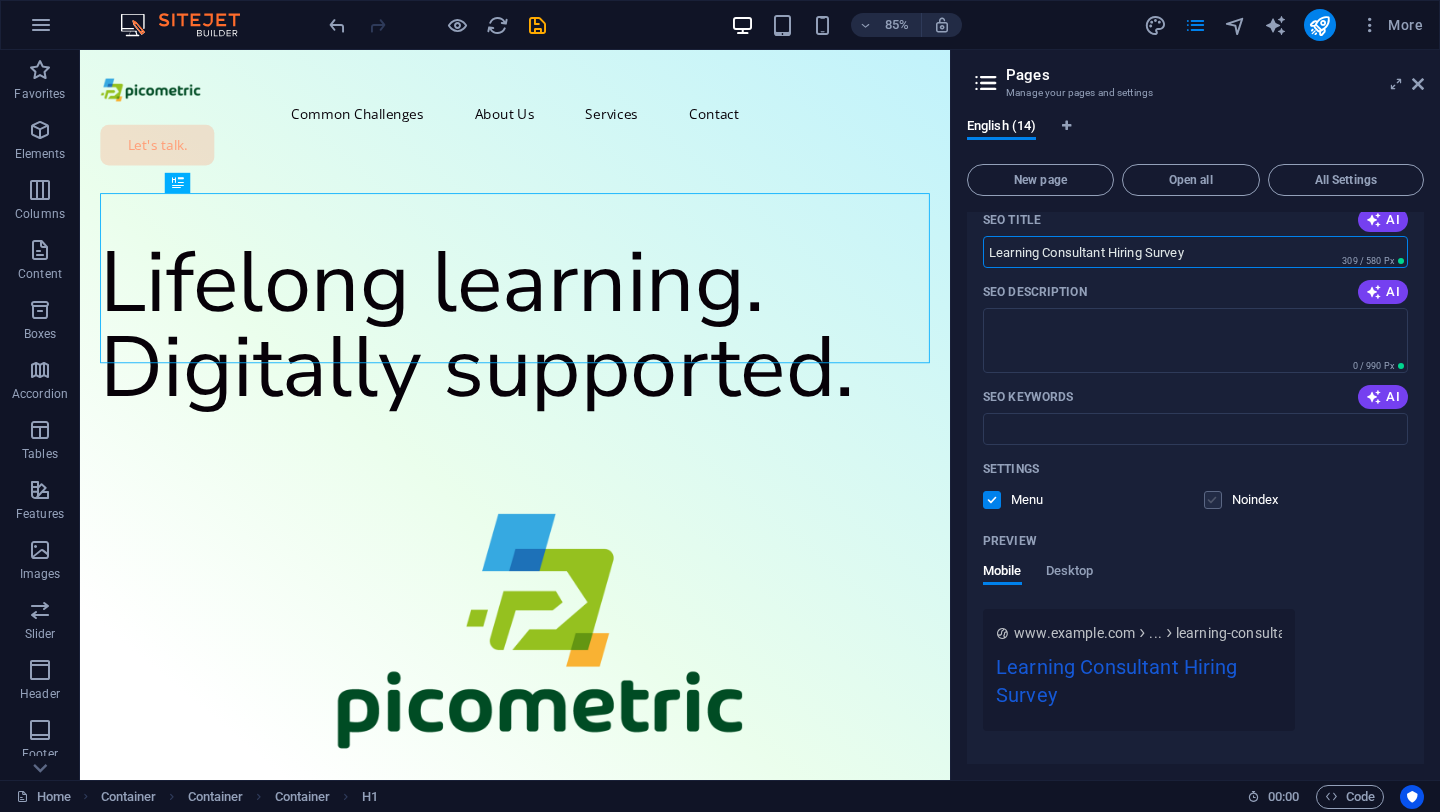 click at bounding box center [1213, 500] 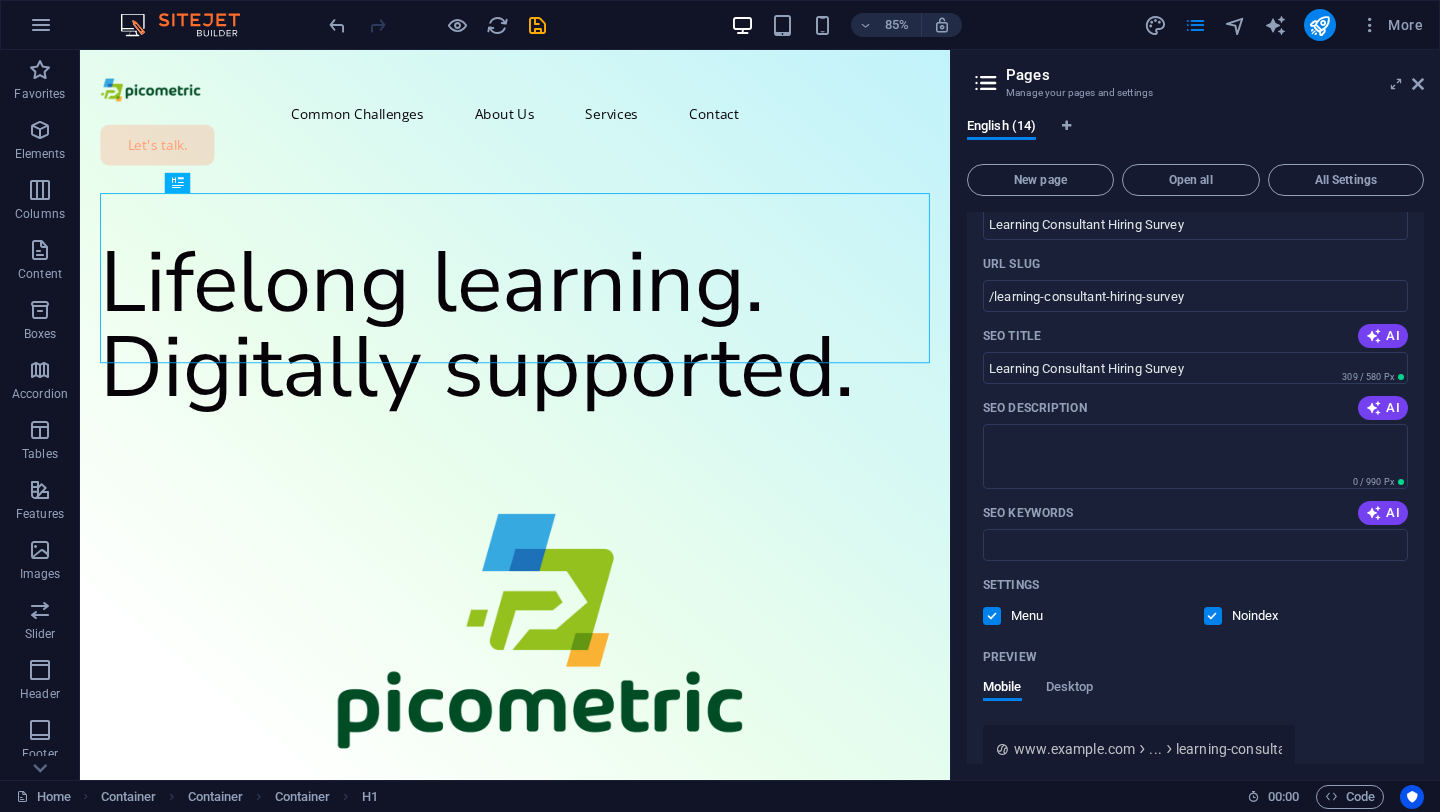 scroll, scrollTop: 895, scrollLeft: 0, axis: vertical 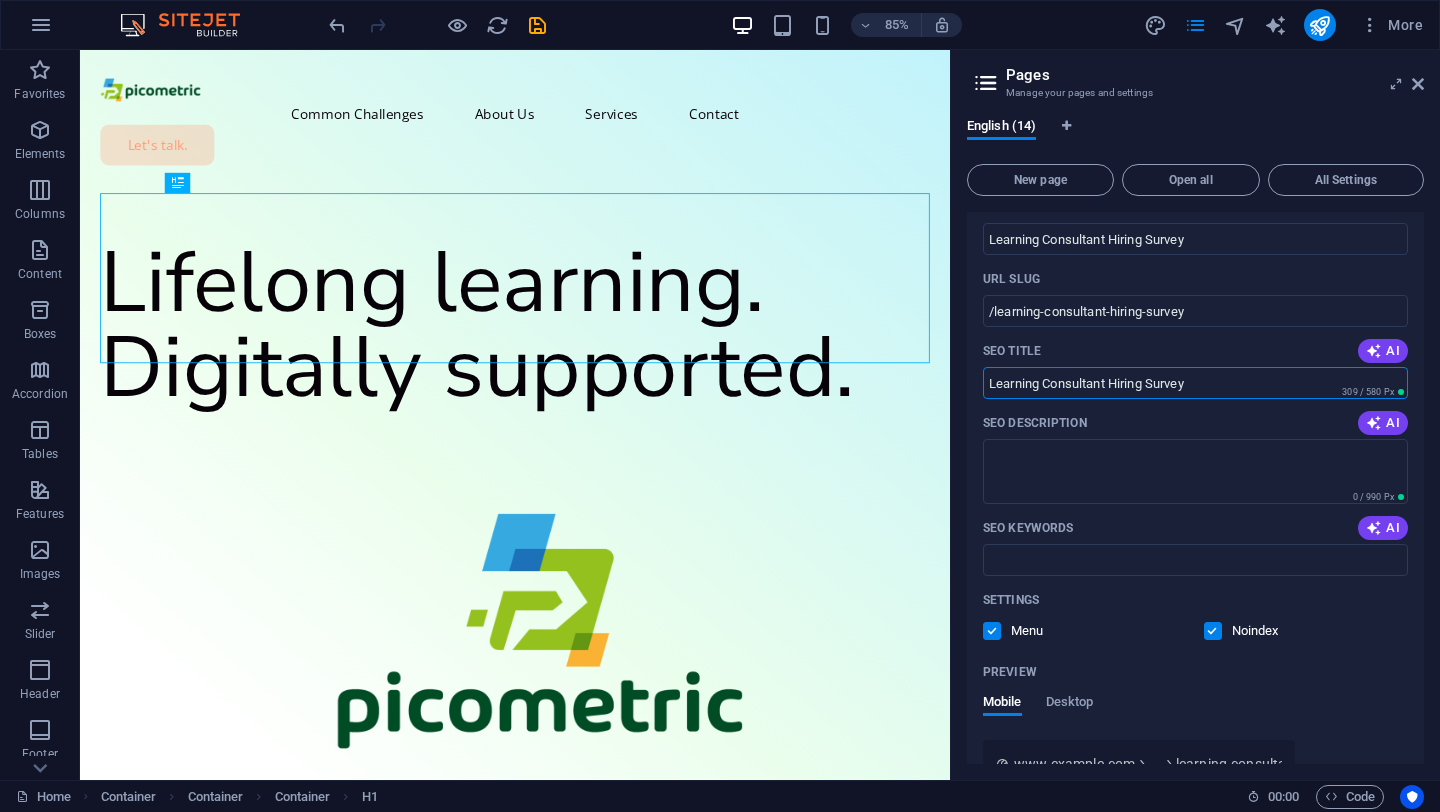 click on "Learning Consultant Hiring Survey" at bounding box center [1195, 383] 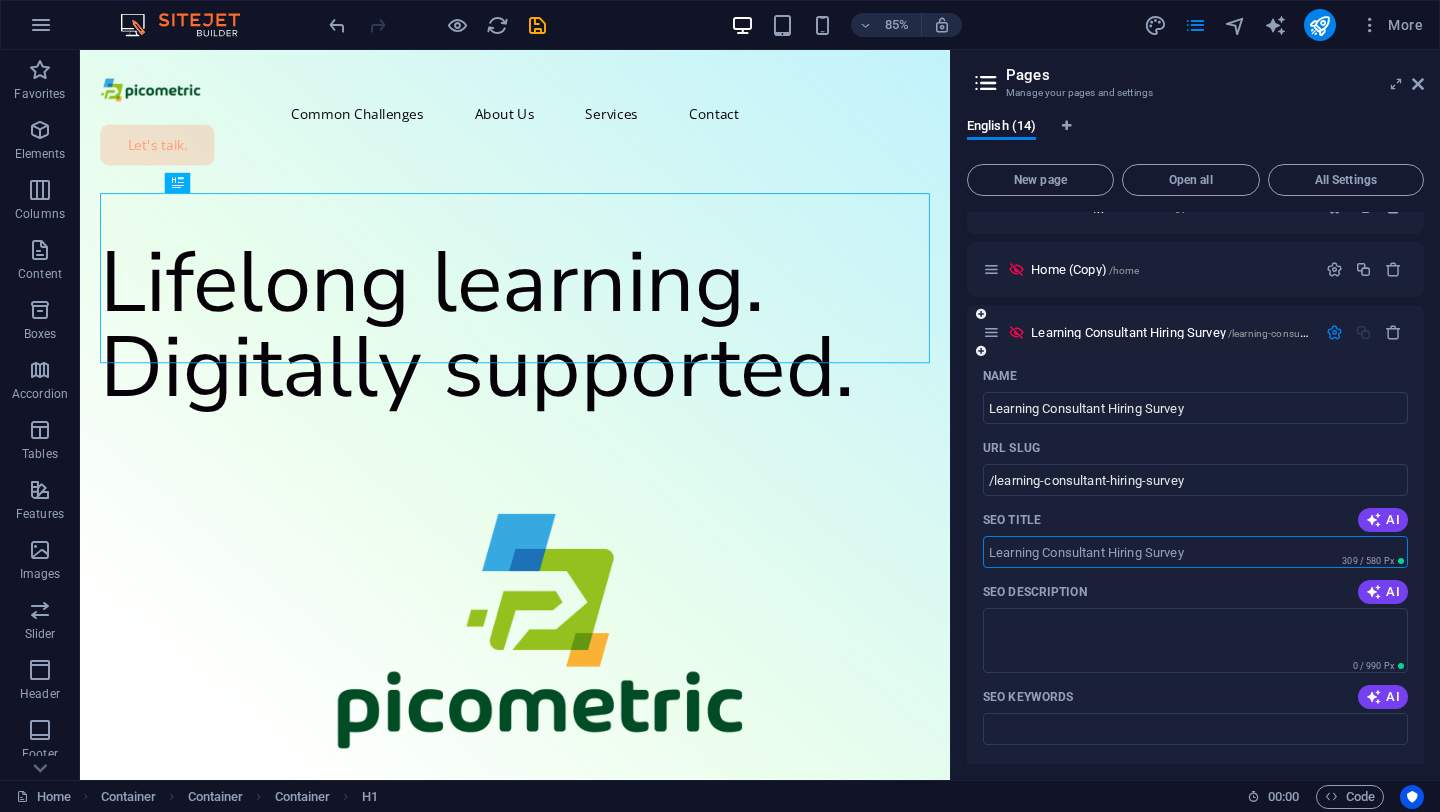 scroll, scrollTop: 733, scrollLeft: 0, axis: vertical 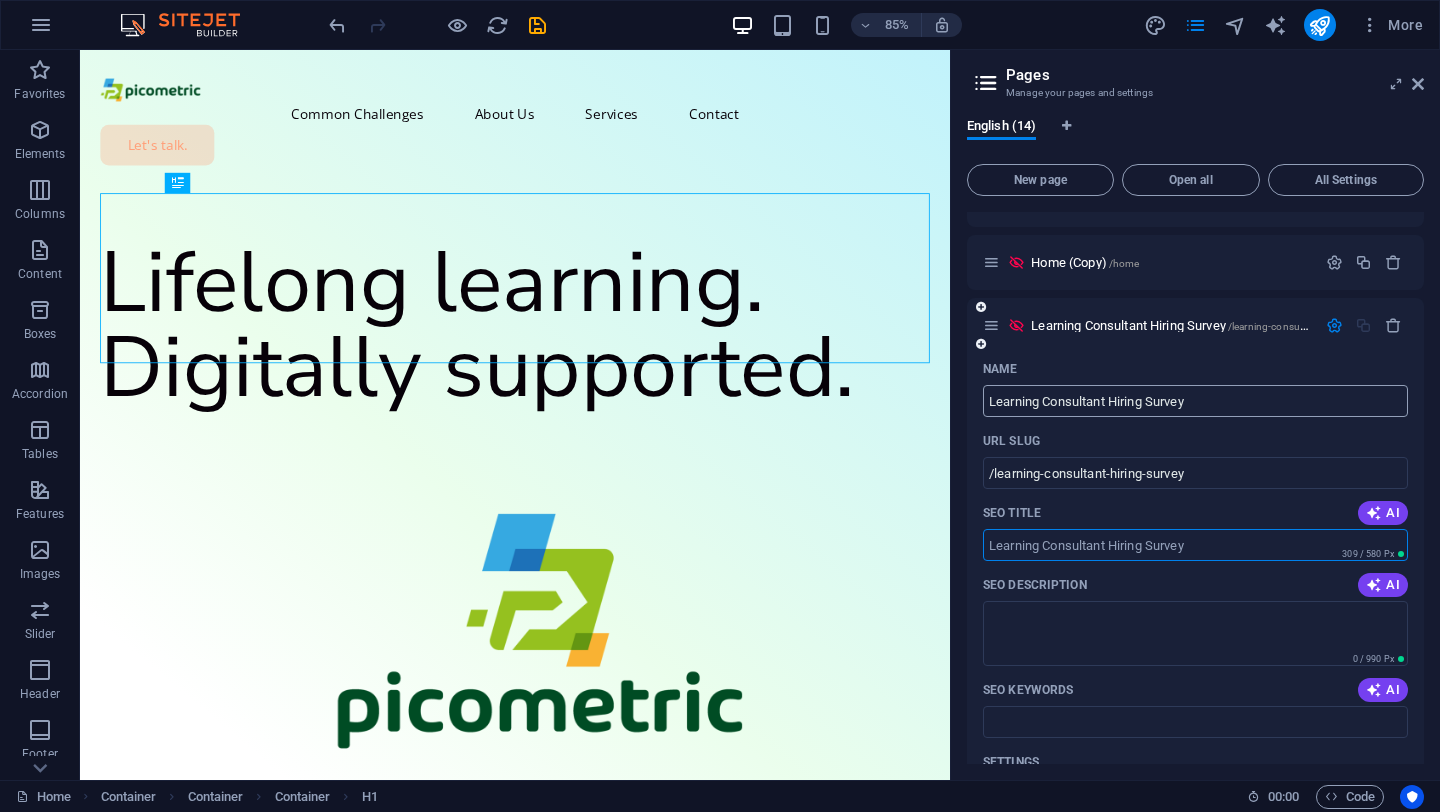 type 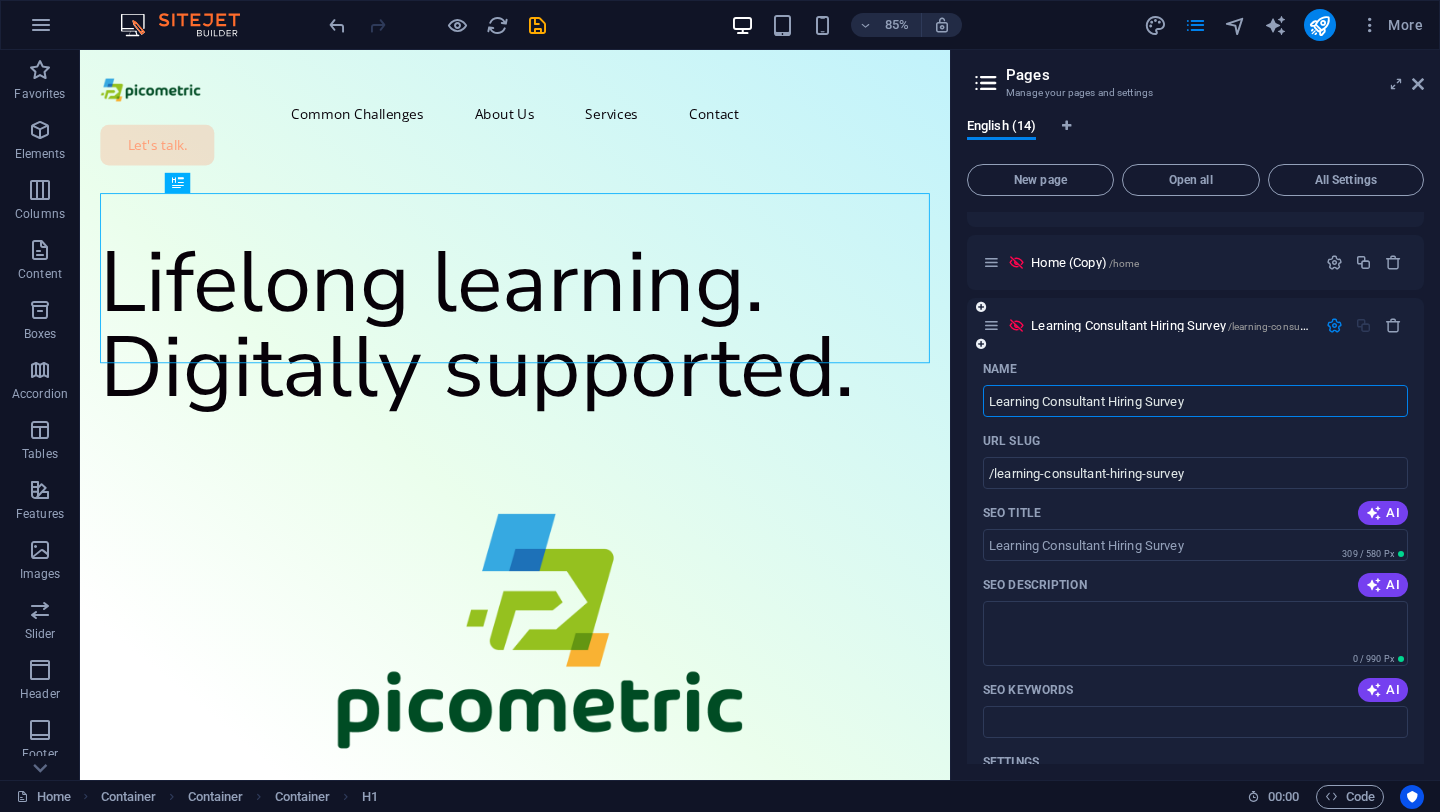 click on "Learning Consultant Hiring Survey" at bounding box center (1195, 401) 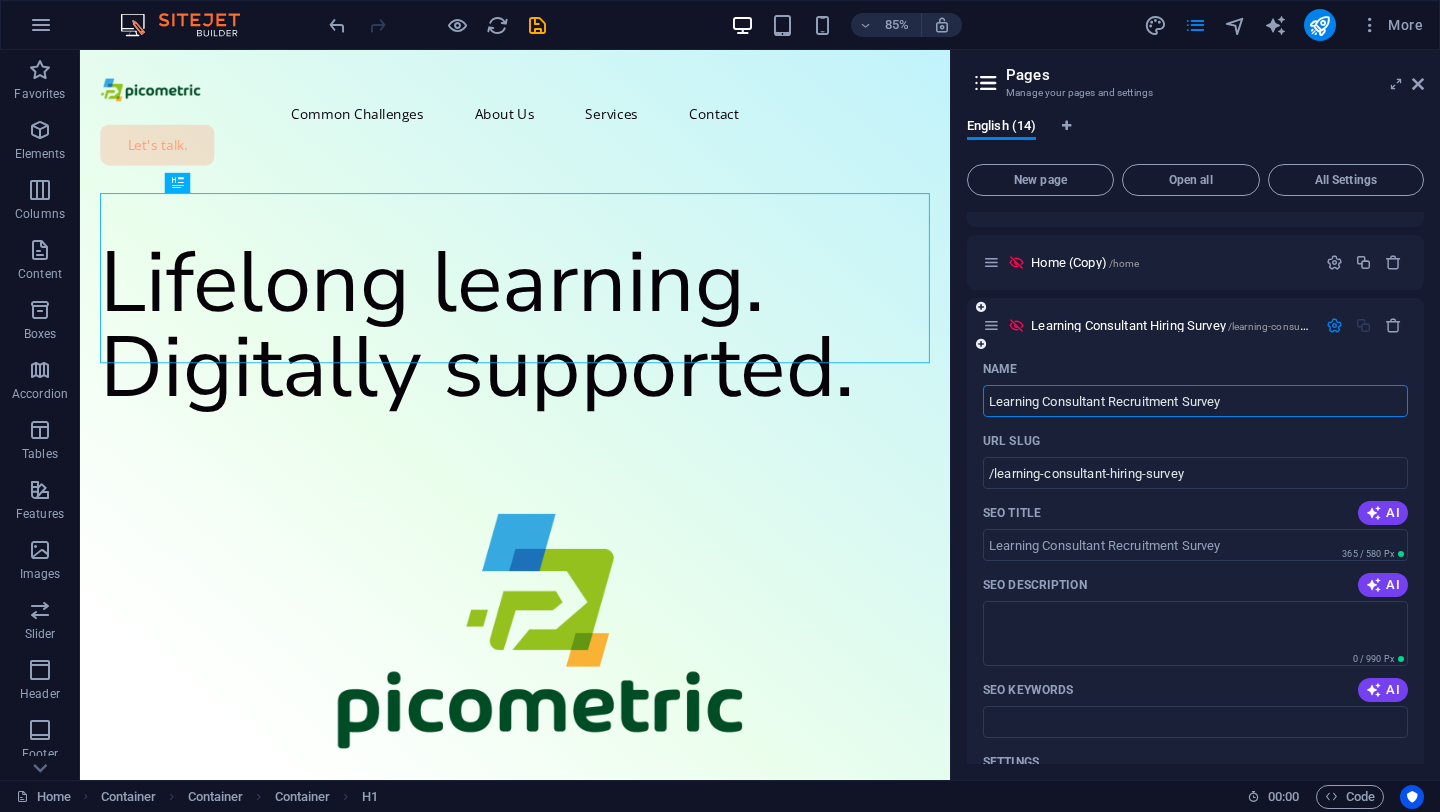 type on "Learning Consultant Recruitment Survey" 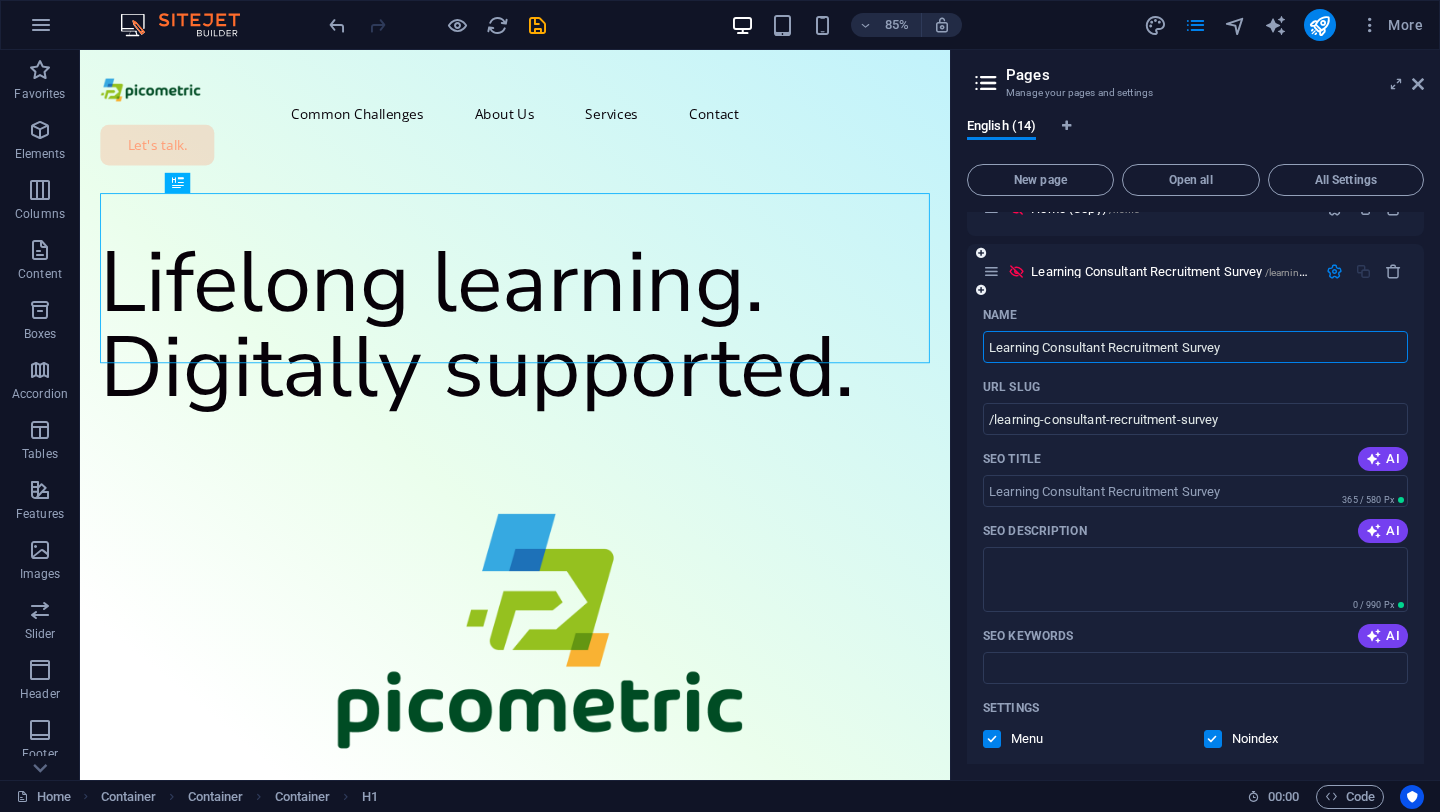 scroll, scrollTop: 741, scrollLeft: 0, axis: vertical 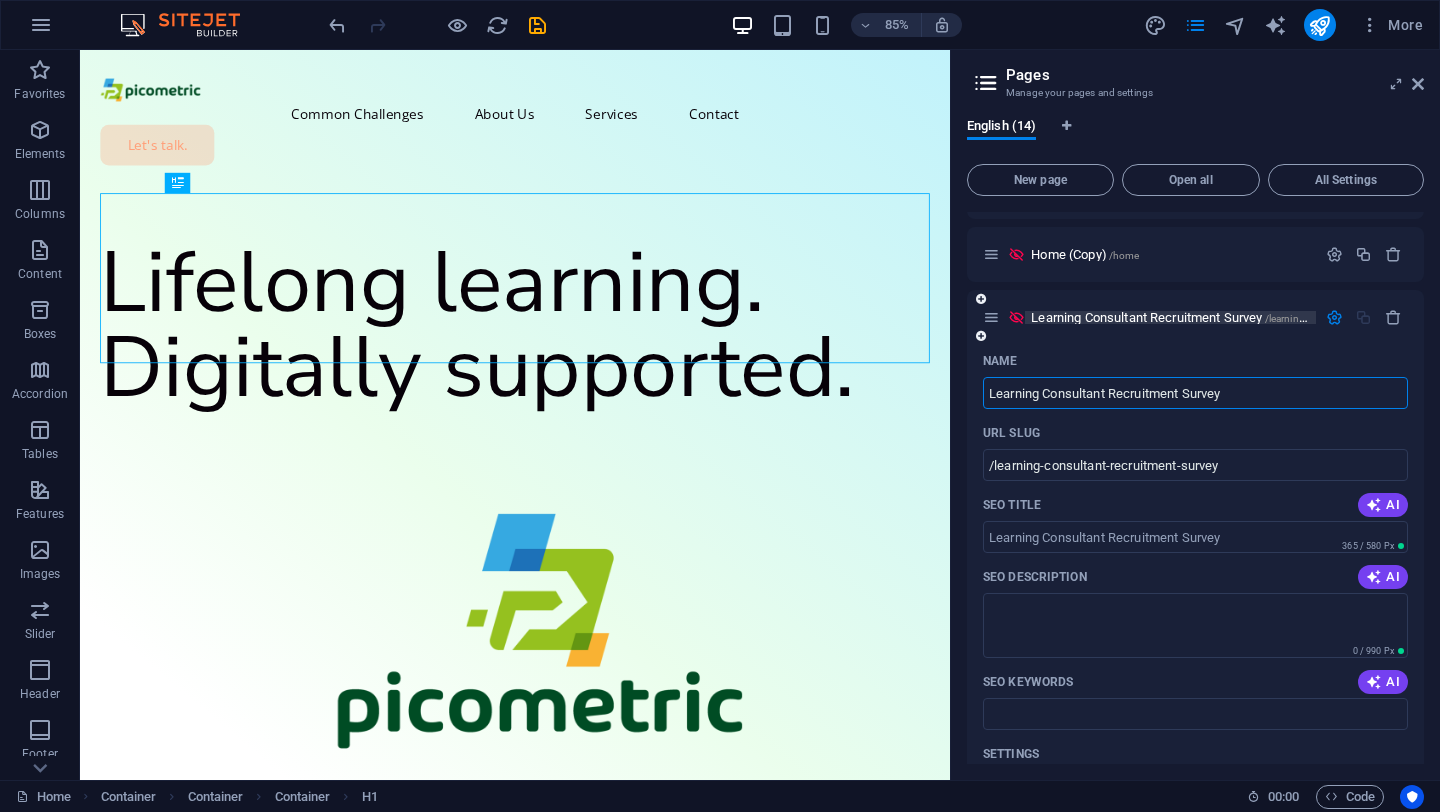 type on "Learning Consultant Recruitment Survey" 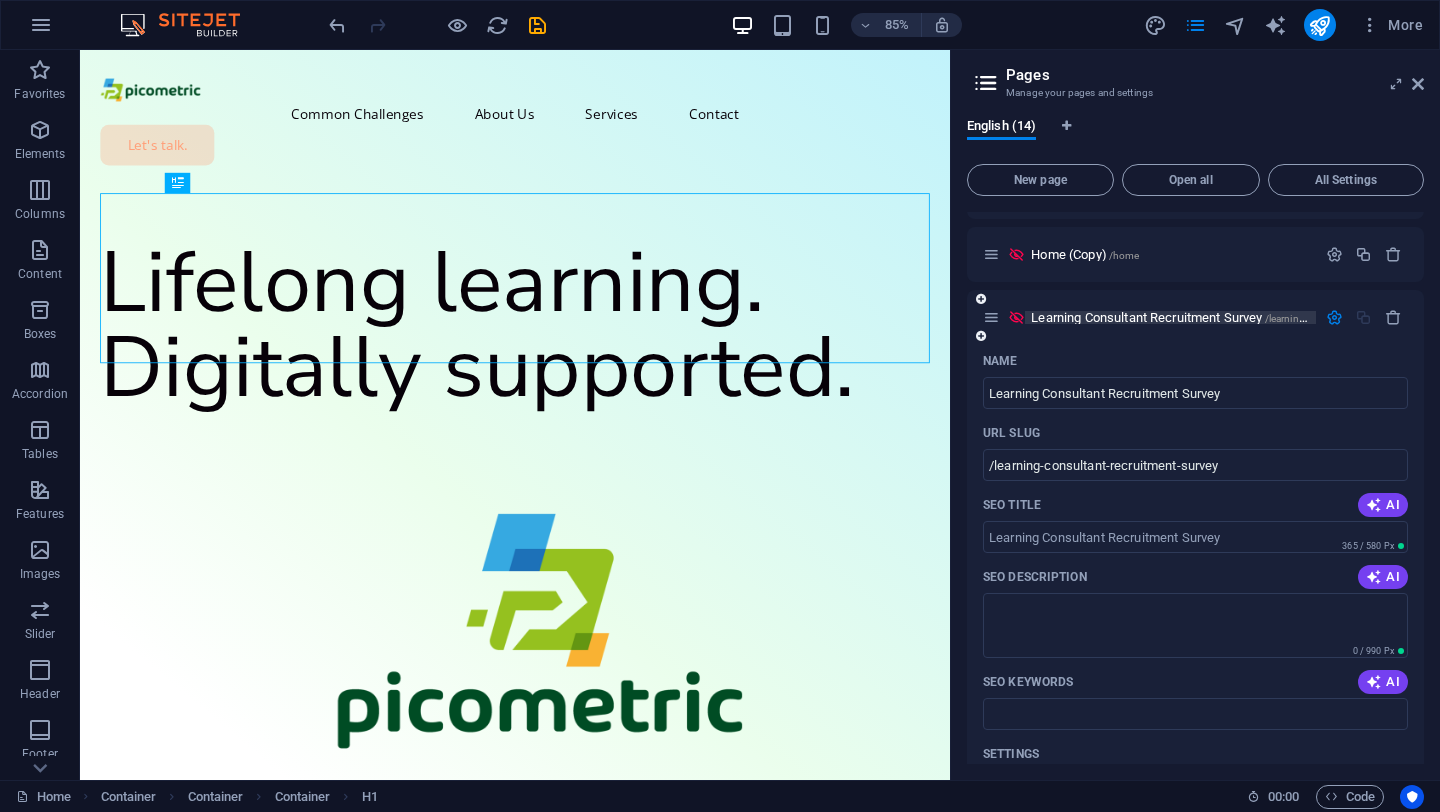 click on "Learning Consultant Recruitment Survey /[URL]" at bounding box center [1237, 317] 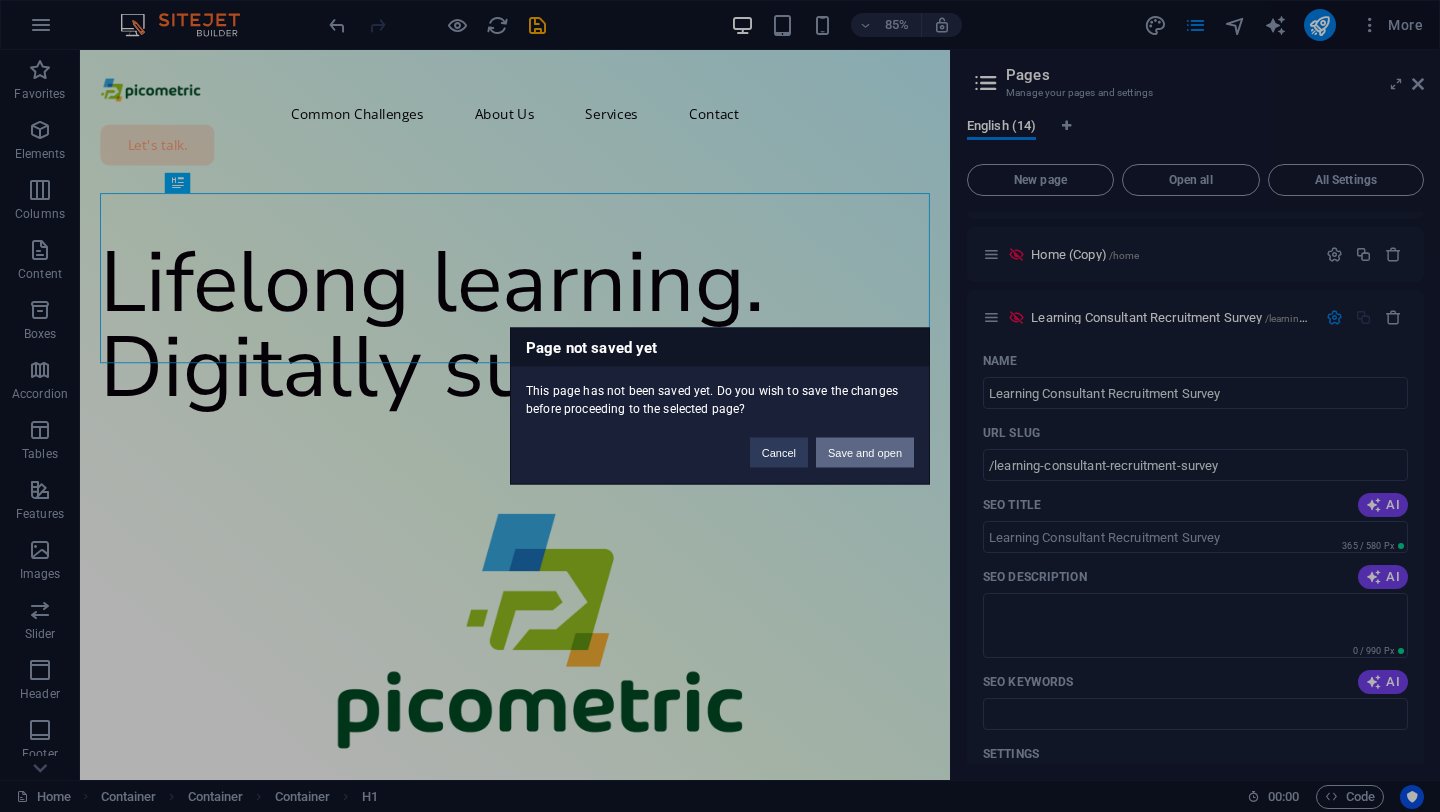 click on "Save and open" at bounding box center (865, 453) 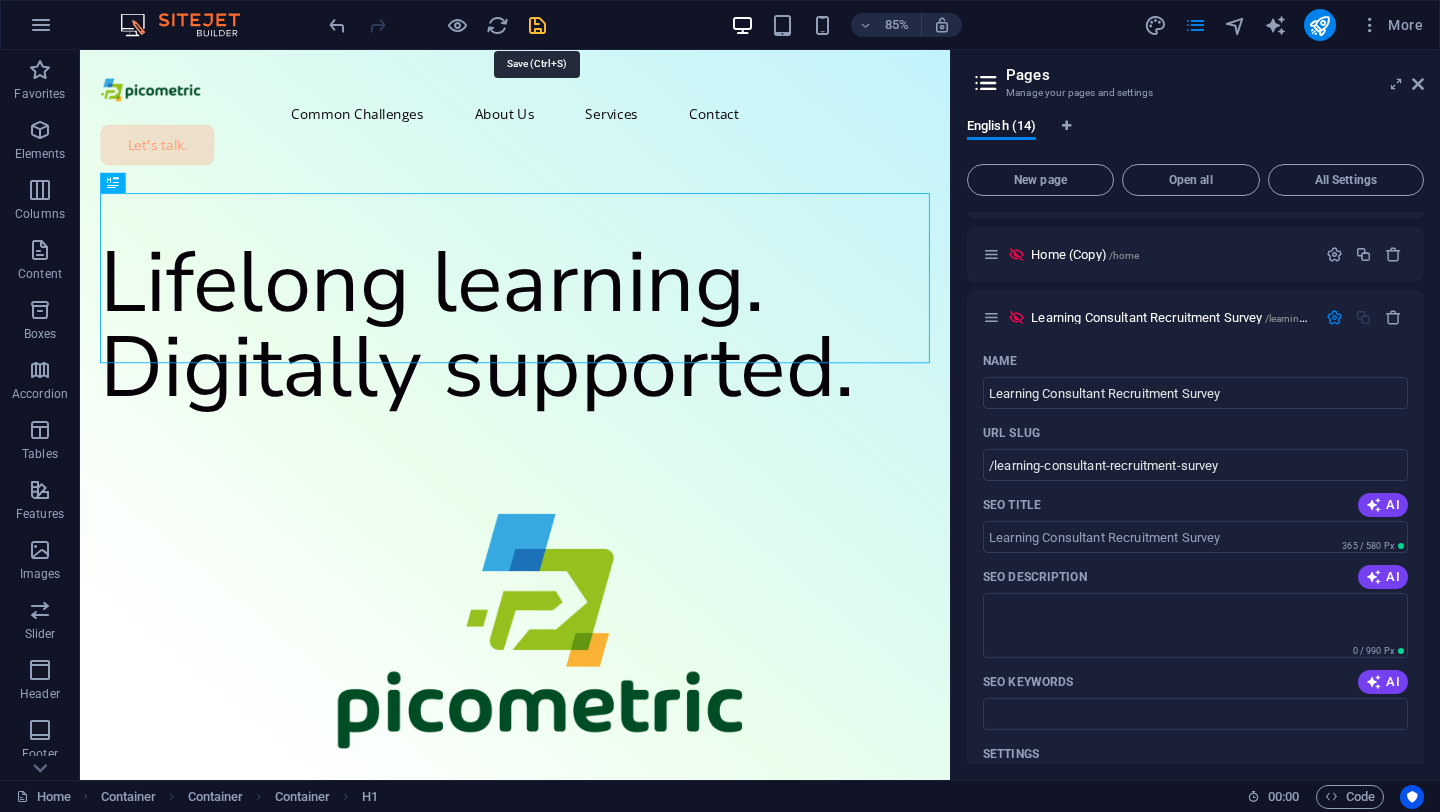 click at bounding box center [537, 25] 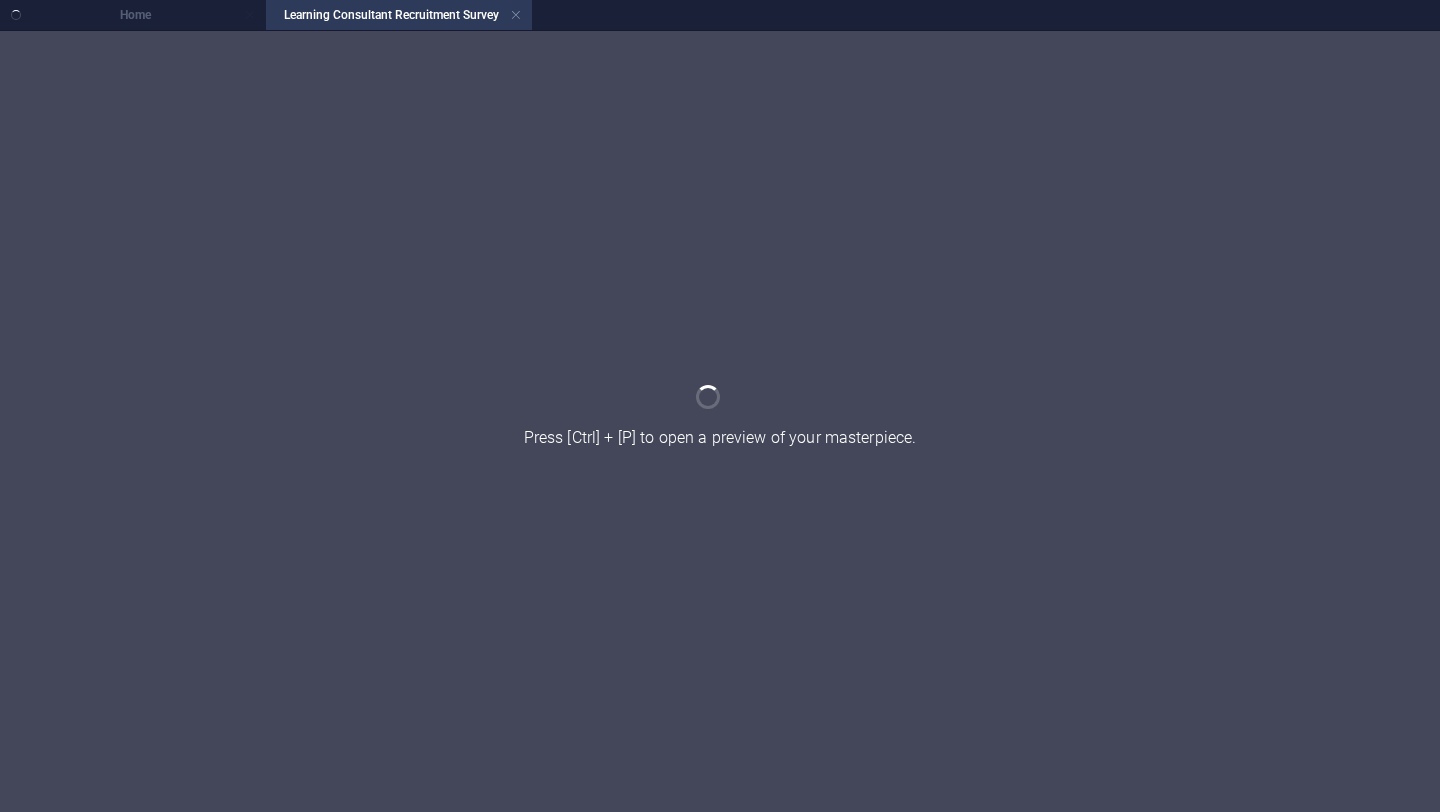 scroll, scrollTop: 0, scrollLeft: 0, axis: both 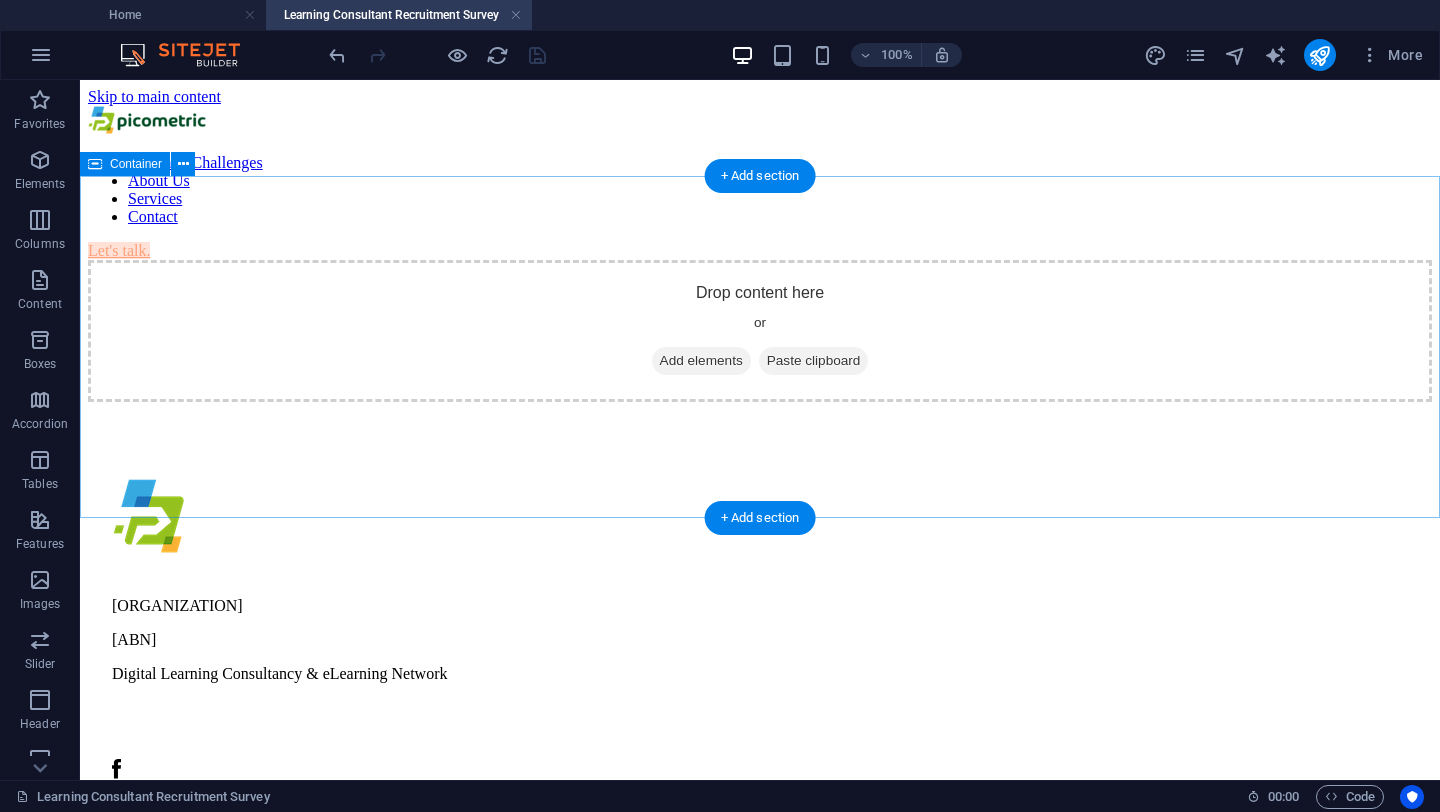click on "Add elements" at bounding box center [701, 361] 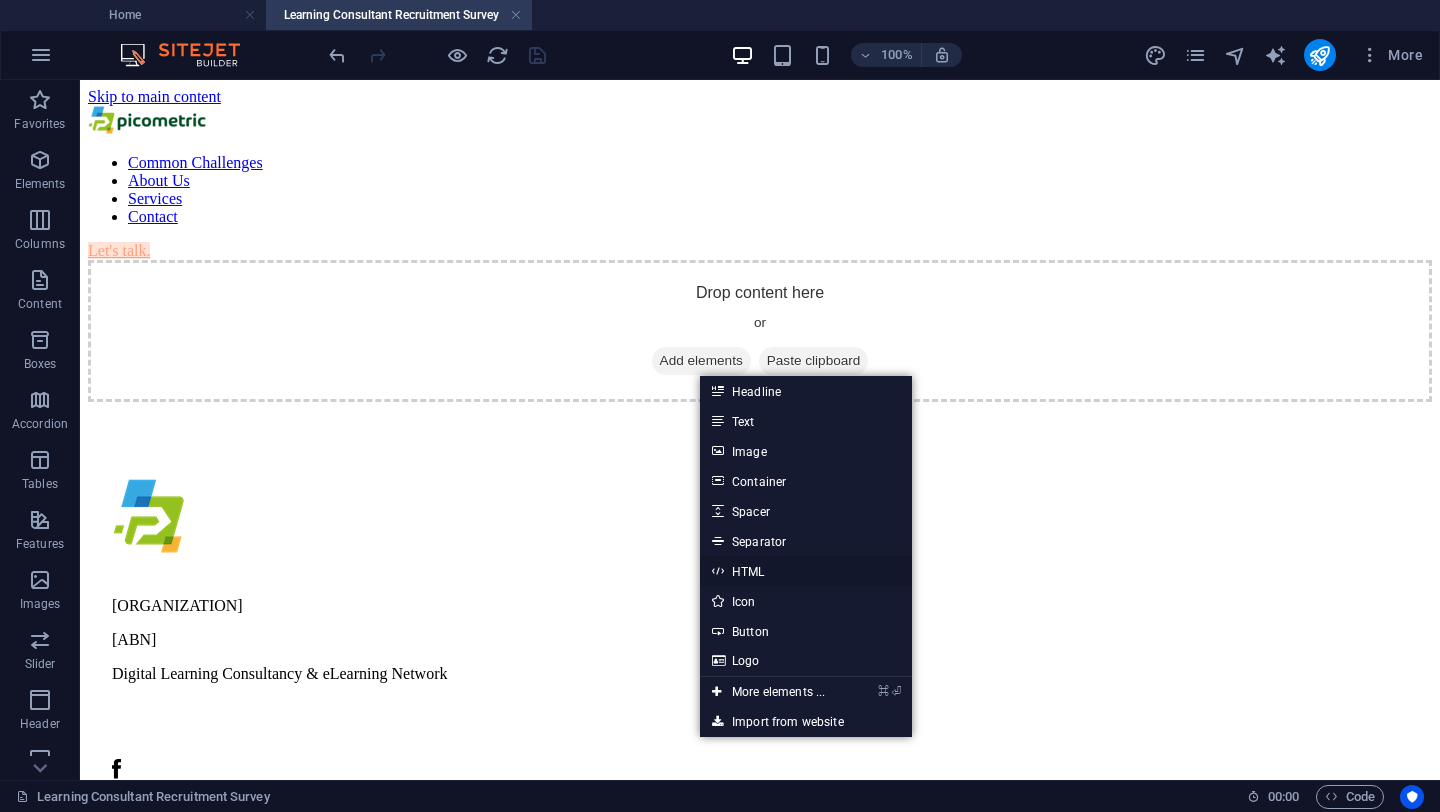 click on "HTML" at bounding box center [806, 571] 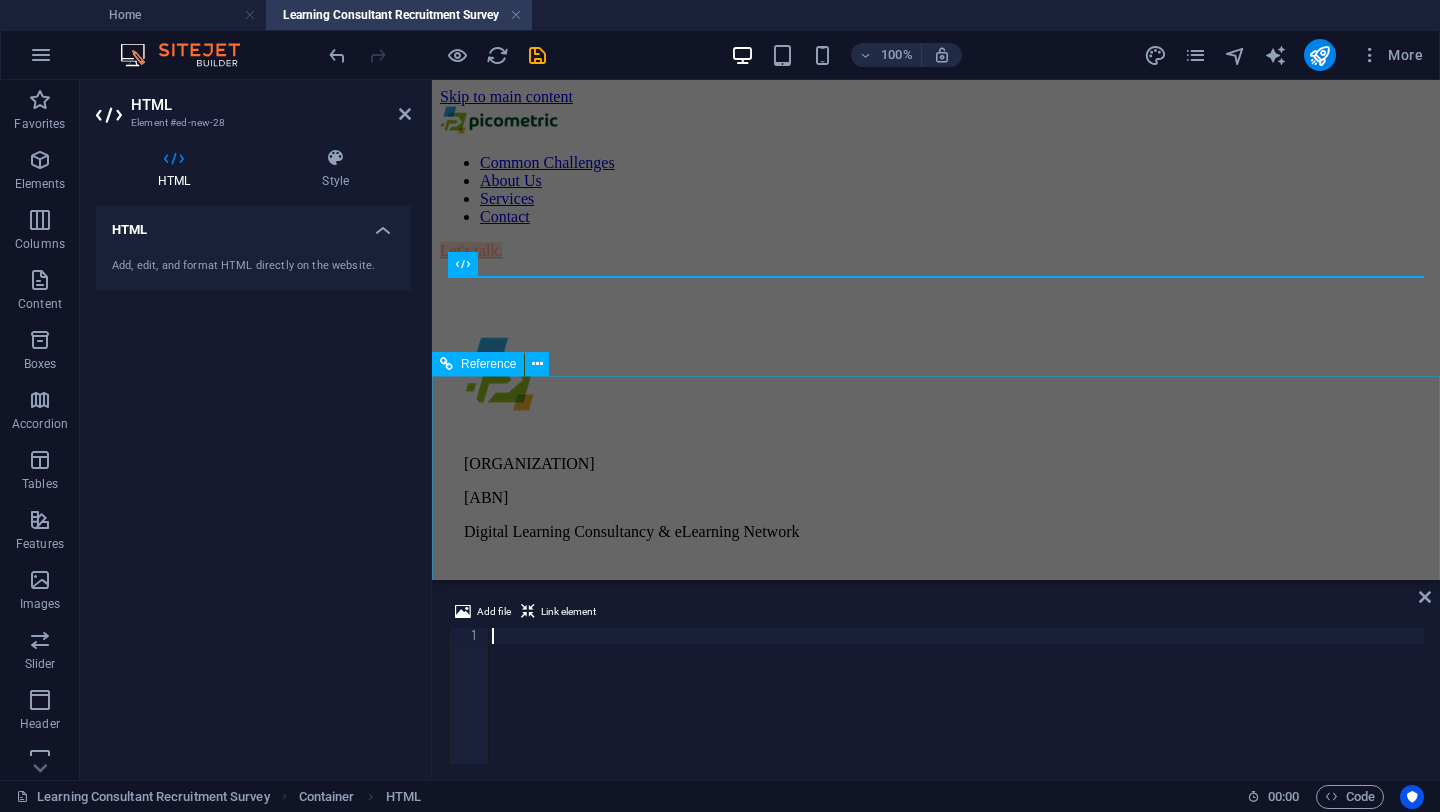 type on "x" 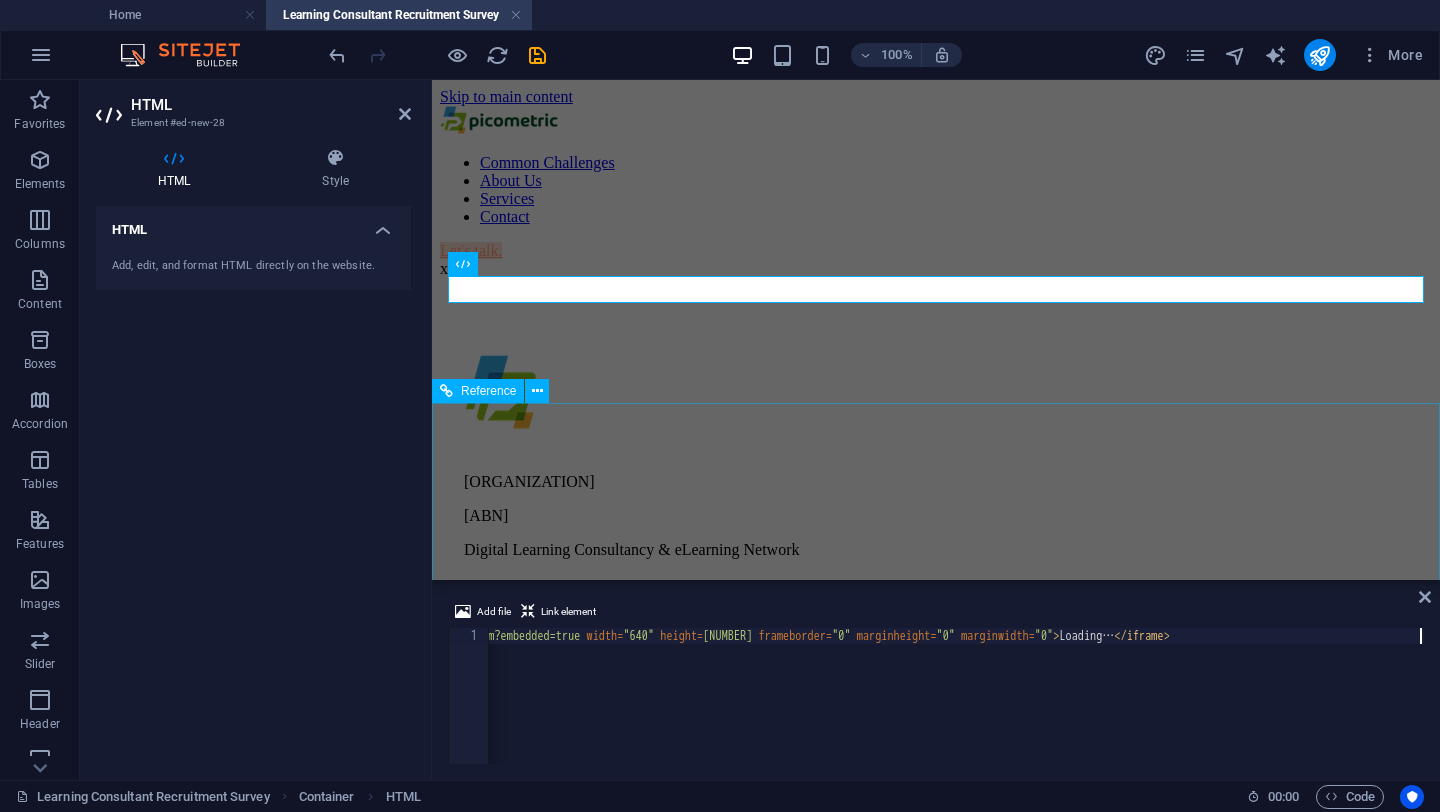 scroll, scrollTop: 0, scrollLeft: 679, axis: horizontal 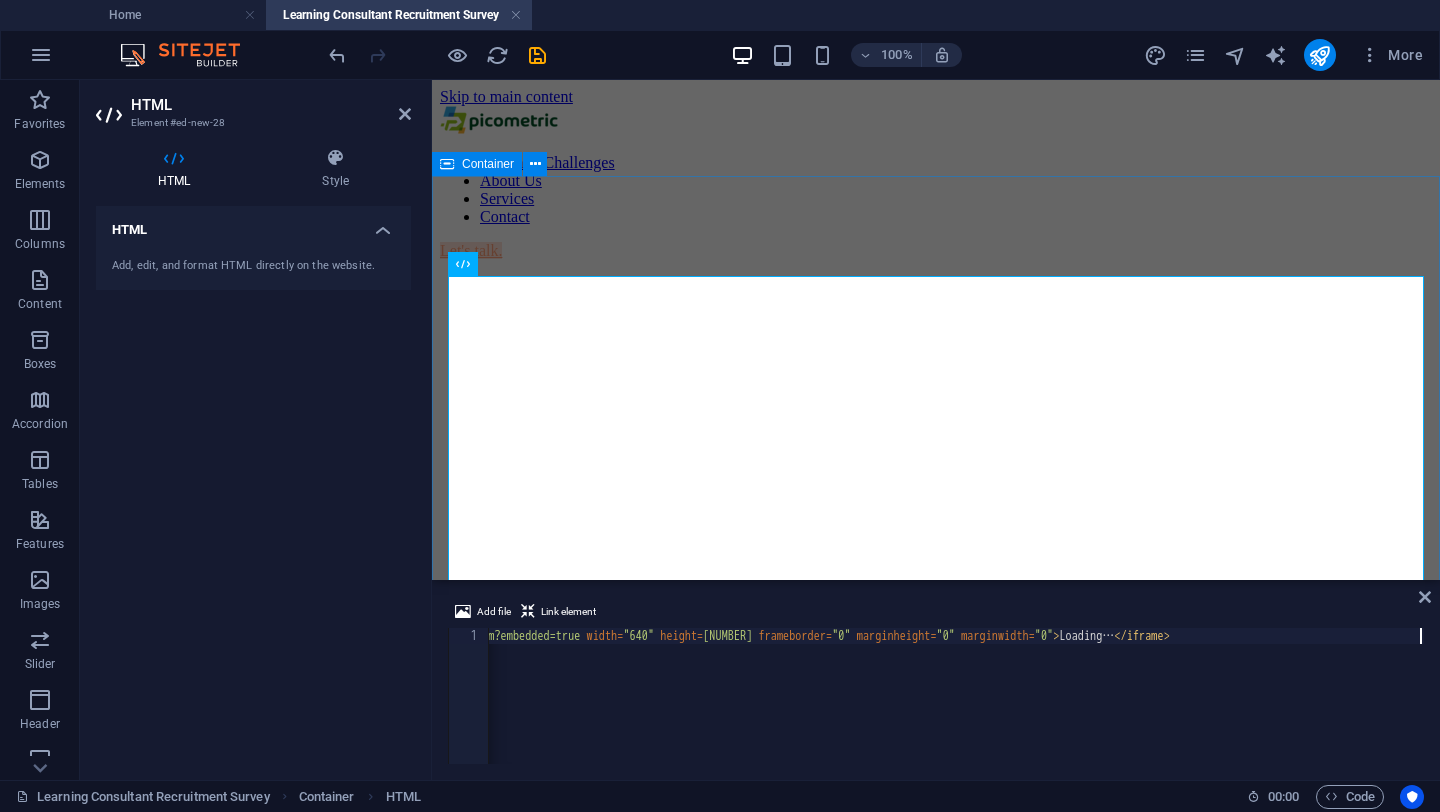 type on "[EMBEDDED_FORM]" 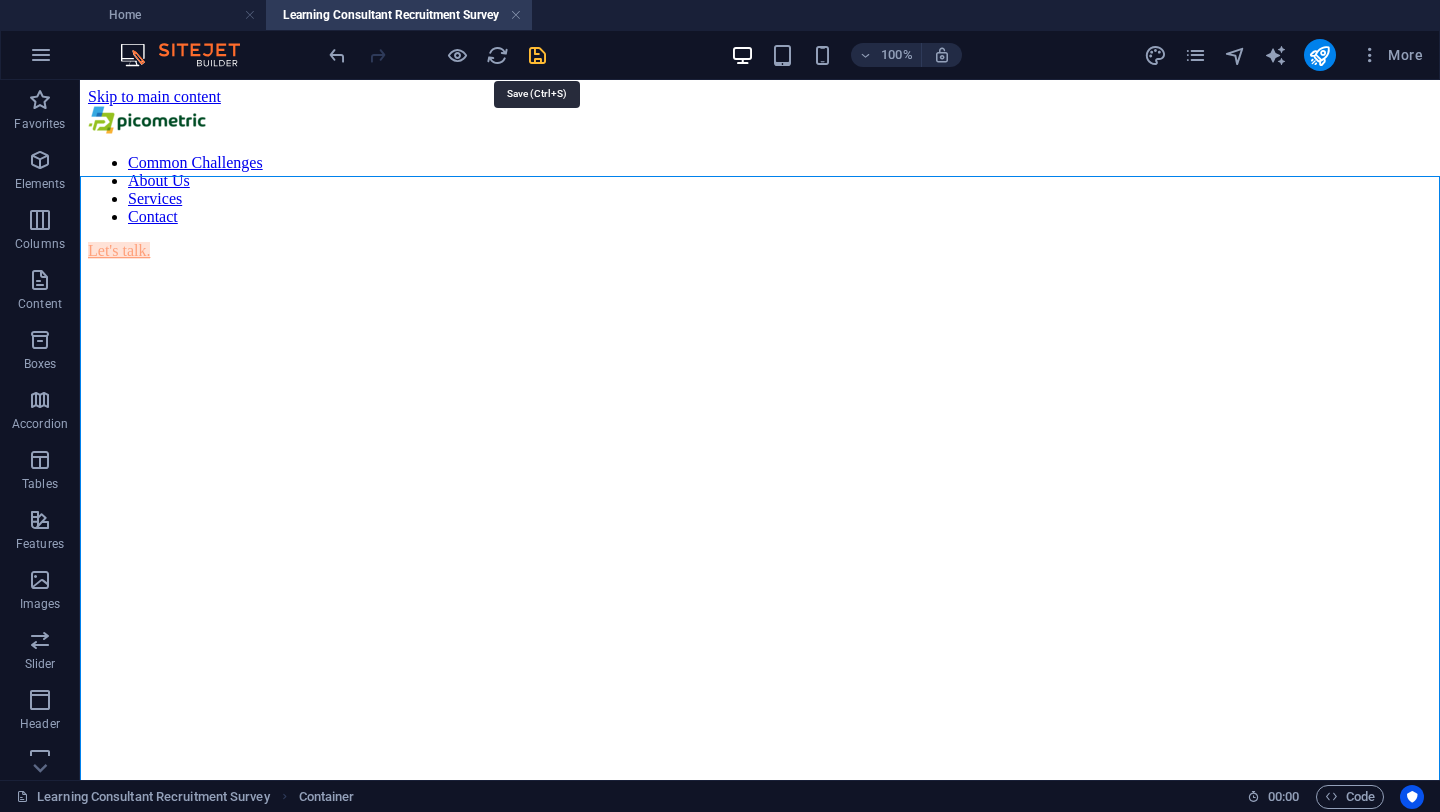 click at bounding box center [537, 55] 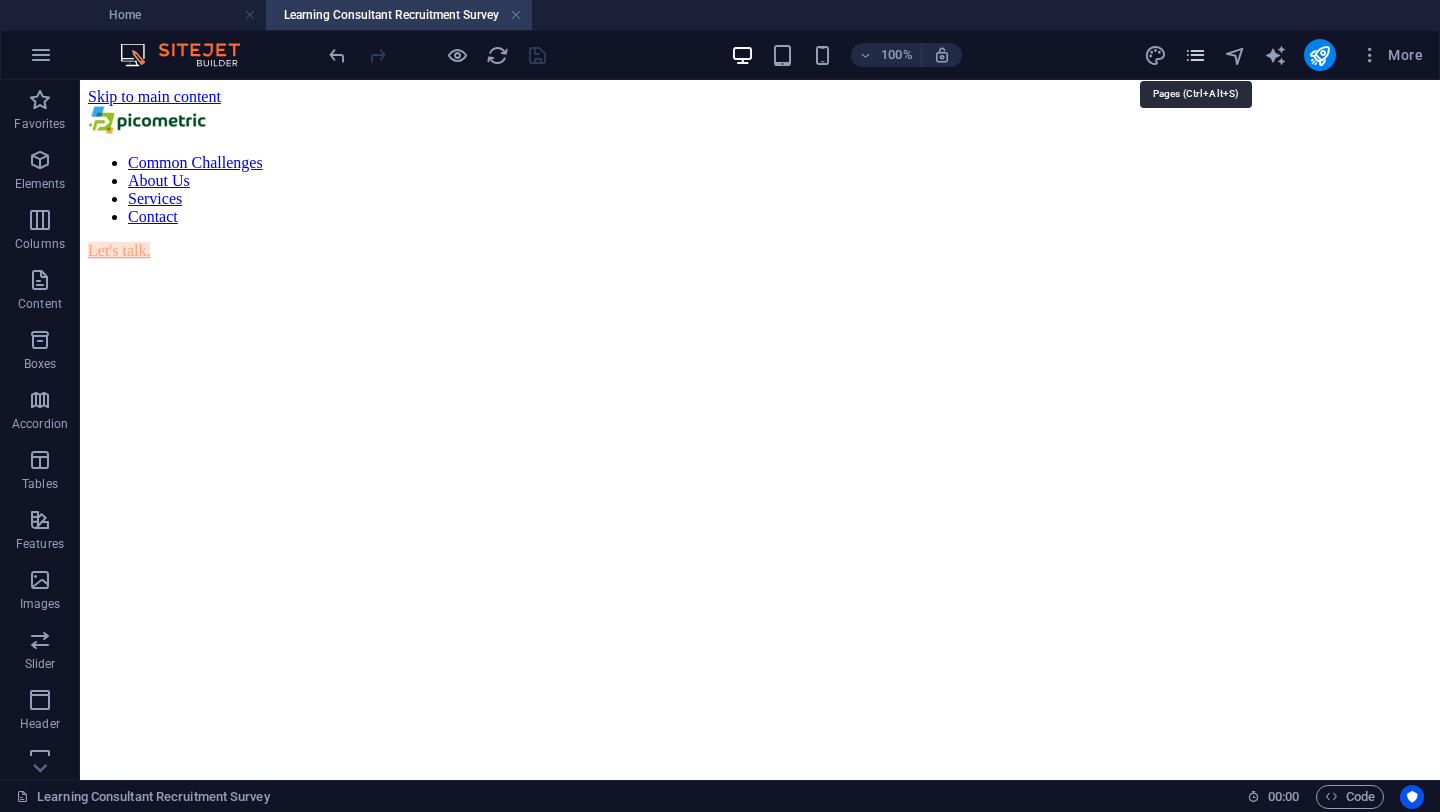 click at bounding box center (1195, 55) 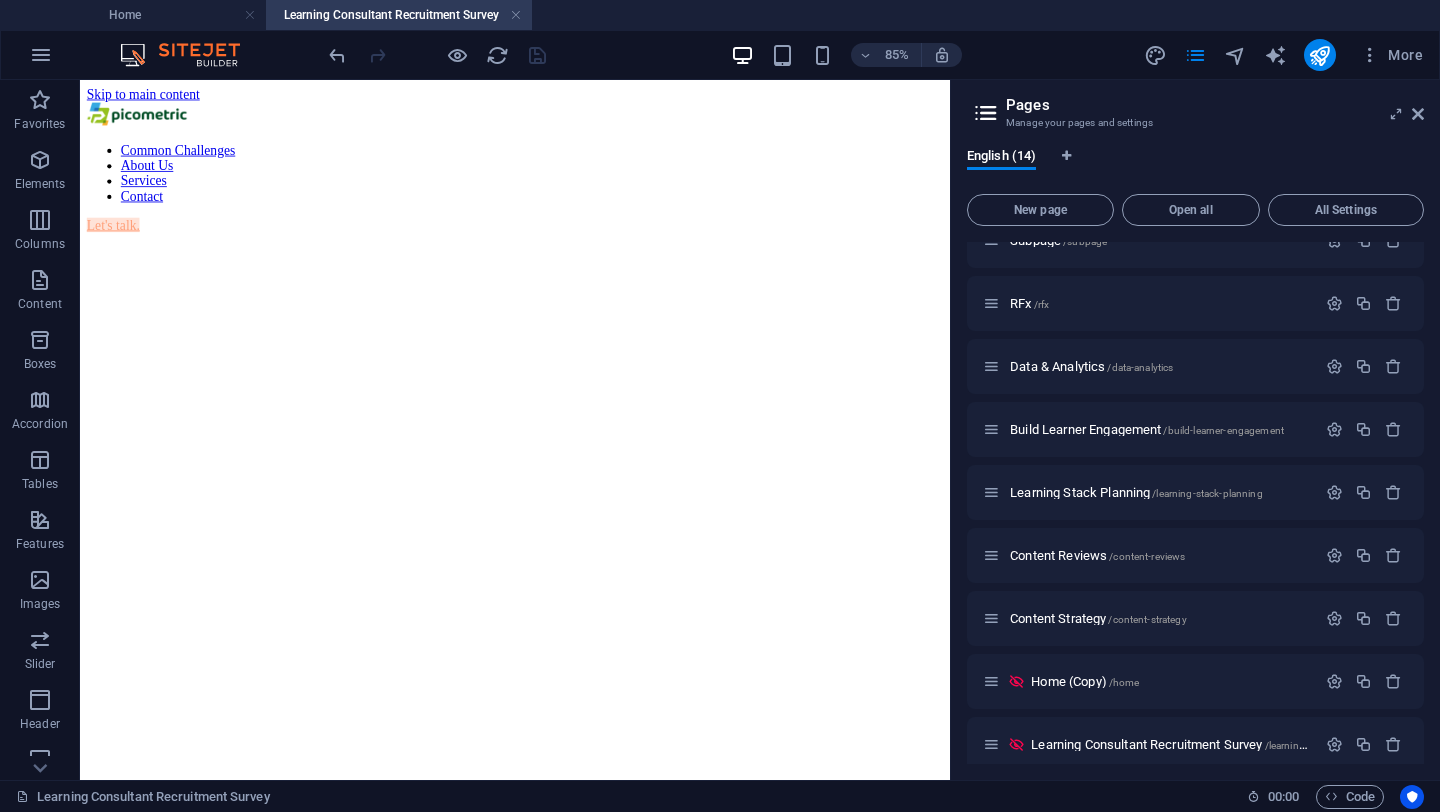 scroll, scrollTop: 360, scrollLeft: 0, axis: vertical 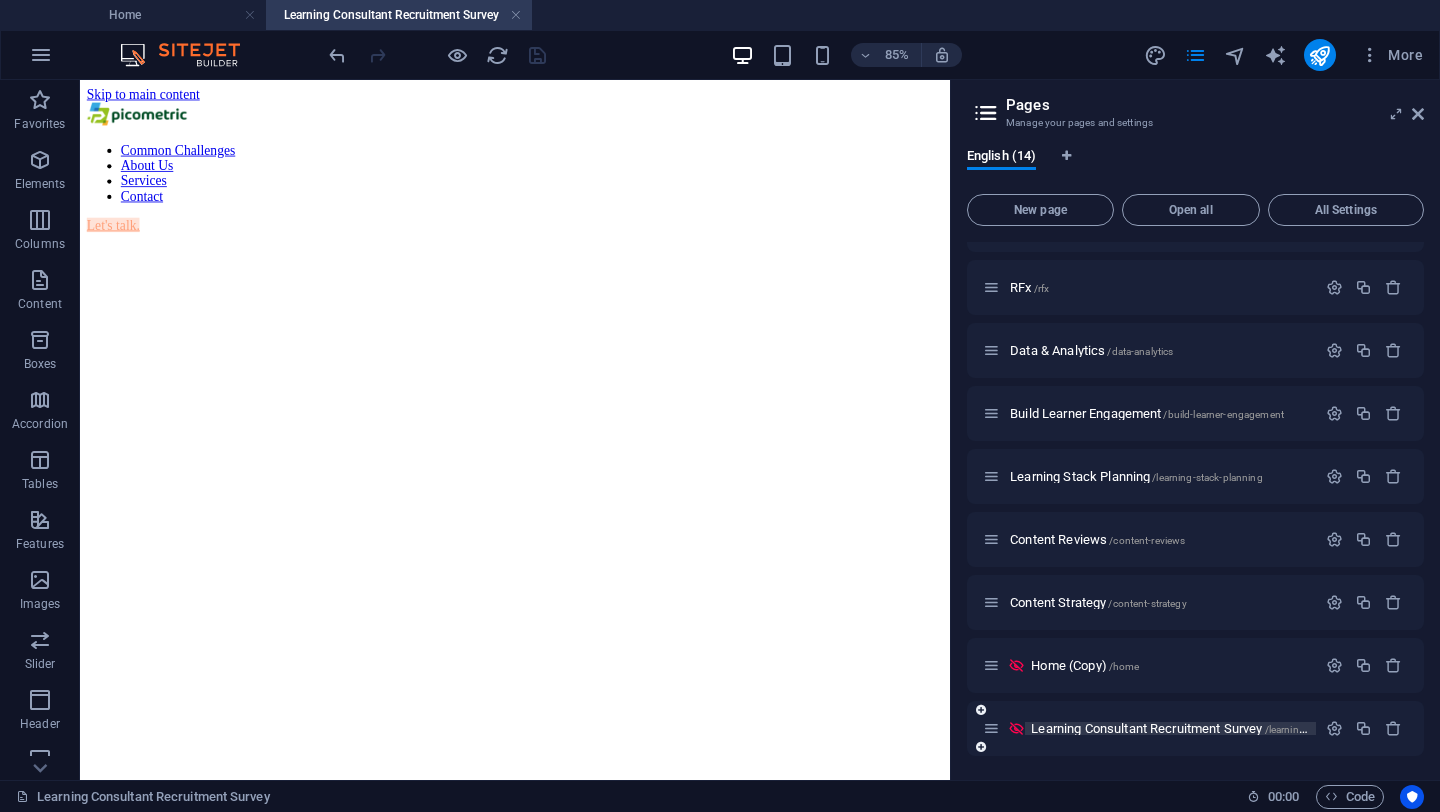 click on "Learning Consultant Recruitment Survey /[URL]" at bounding box center (1237, 728) 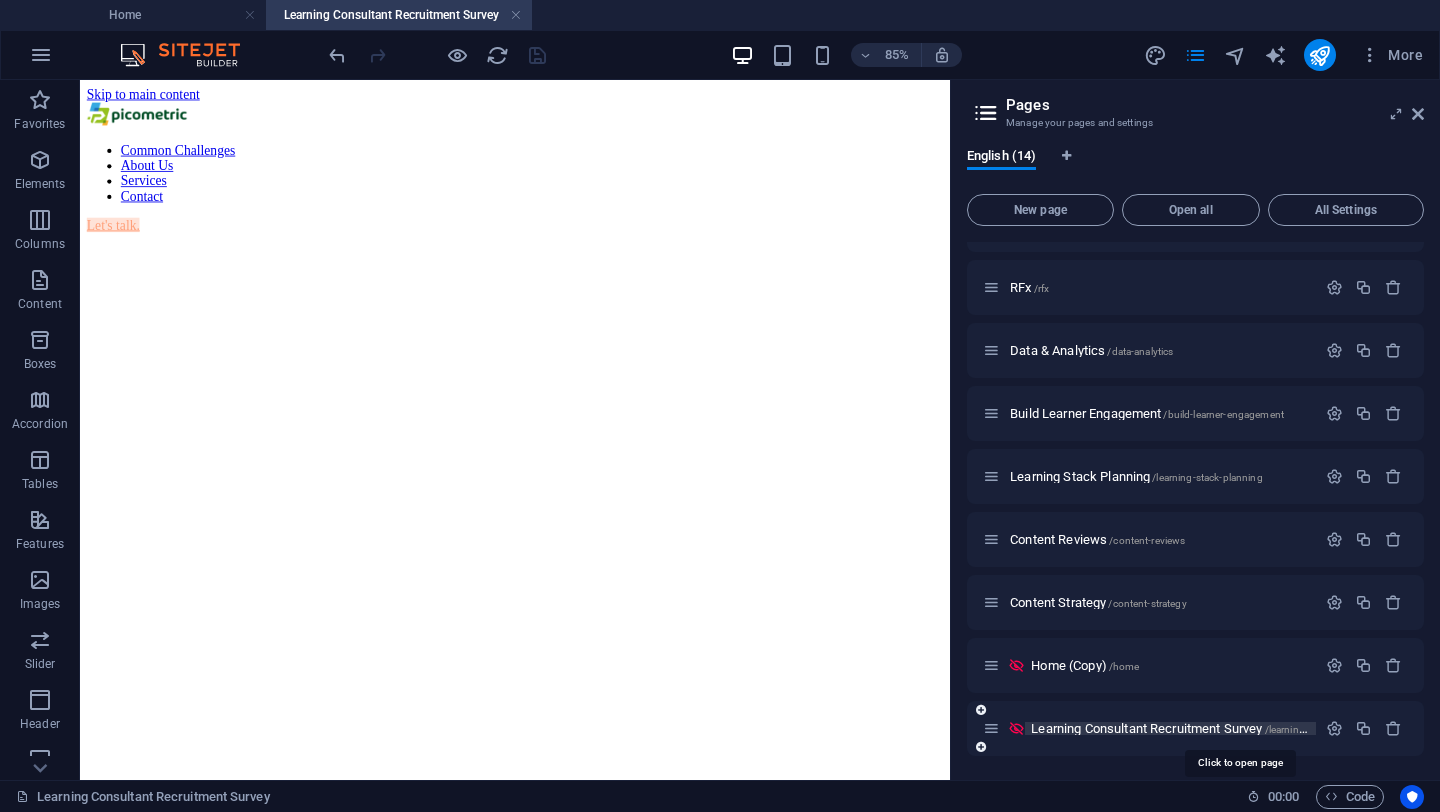 click on "Learning Consultant Recruitment Survey /[URL]" at bounding box center (1237, 728) 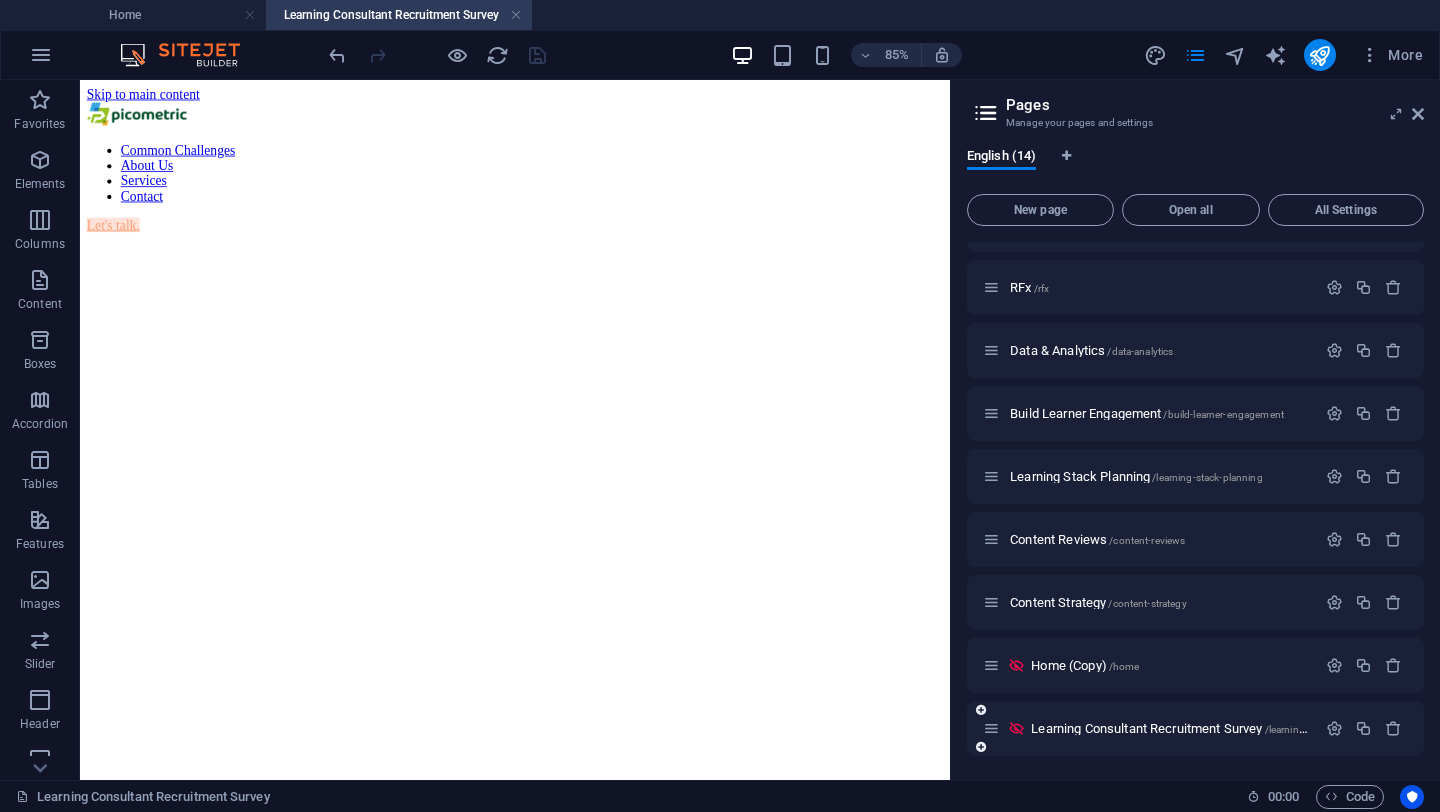 click on "Learning Consultant Recruitment Survey /[URL]" at bounding box center (1195, 728) 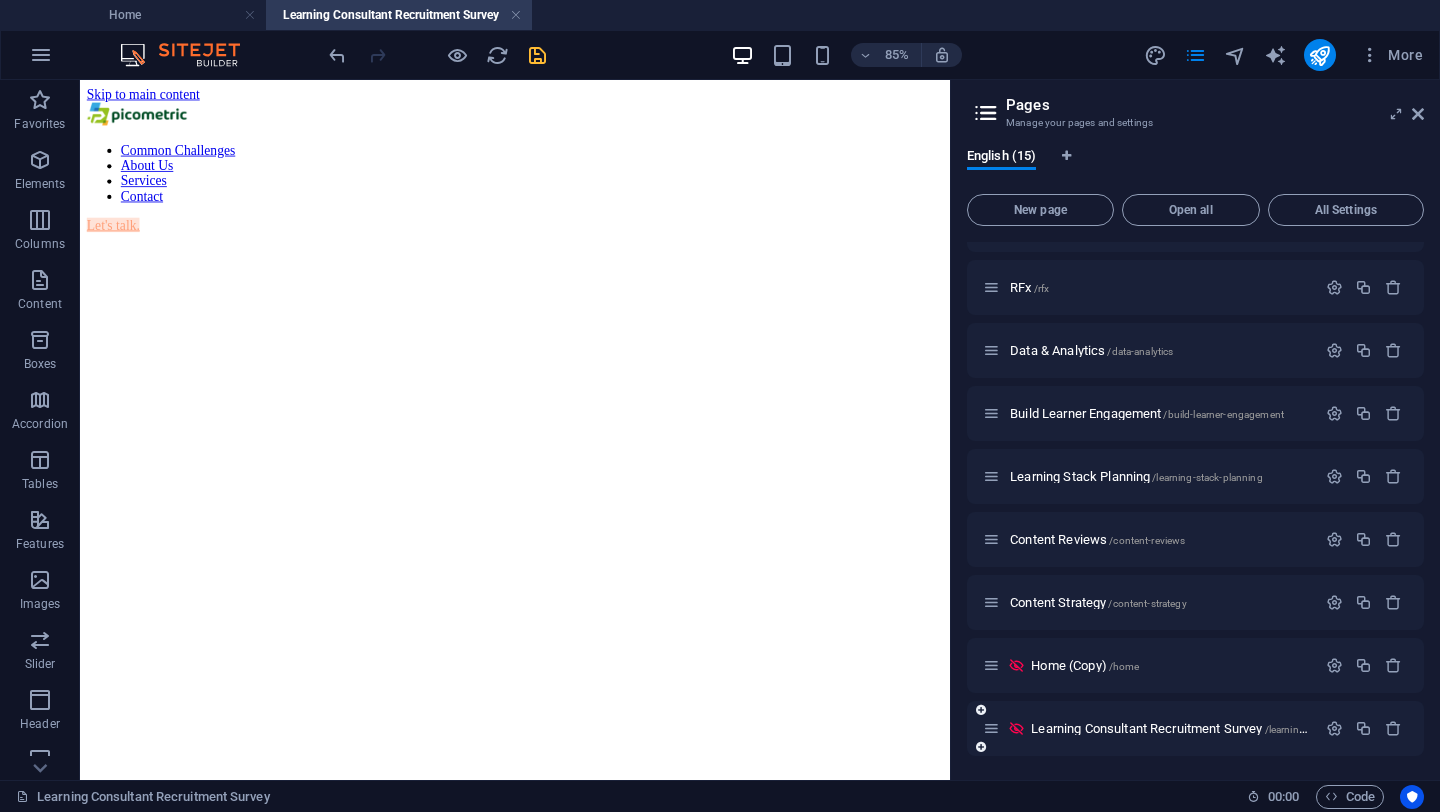 scroll, scrollTop: 724, scrollLeft: 0, axis: vertical 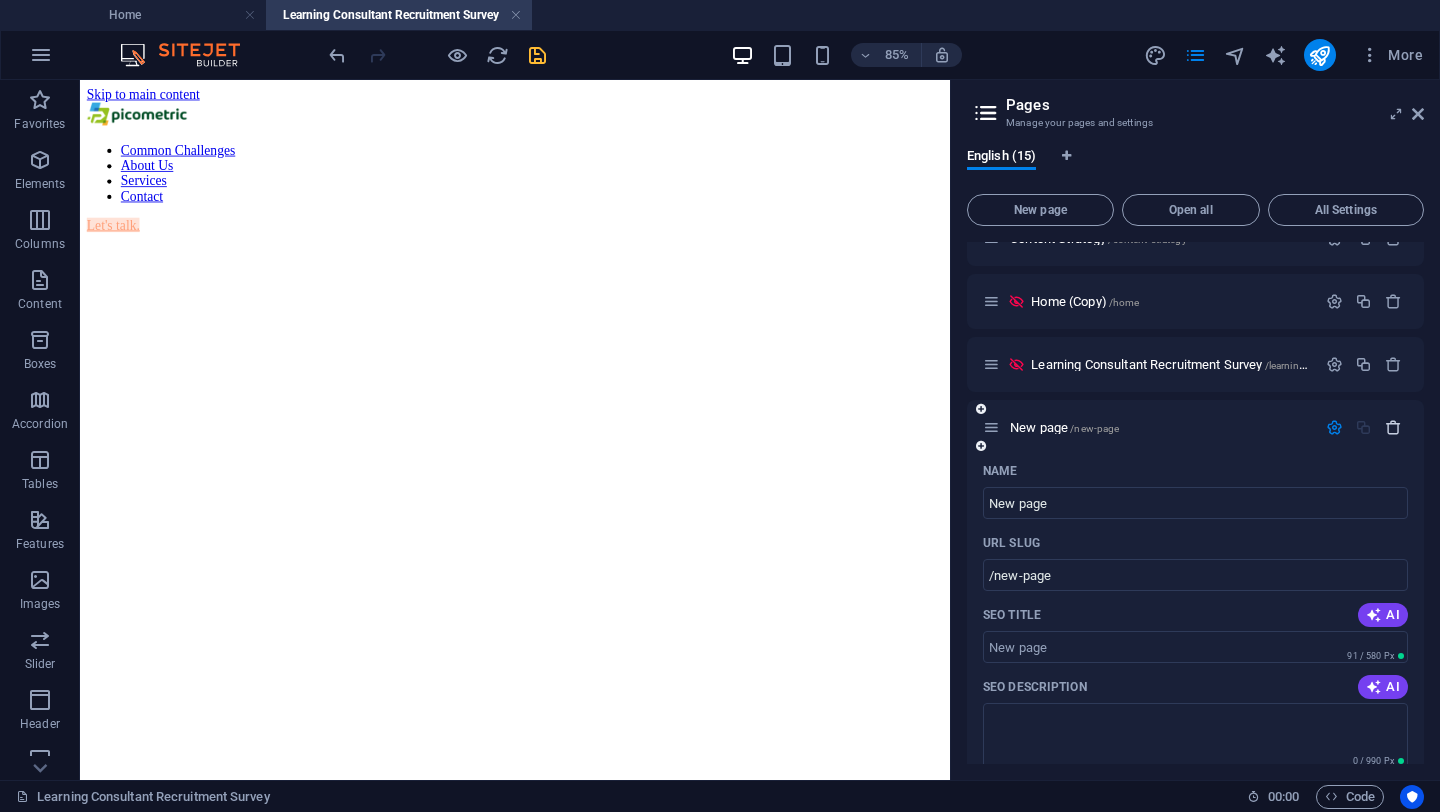 click at bounding box center (1393, 427) 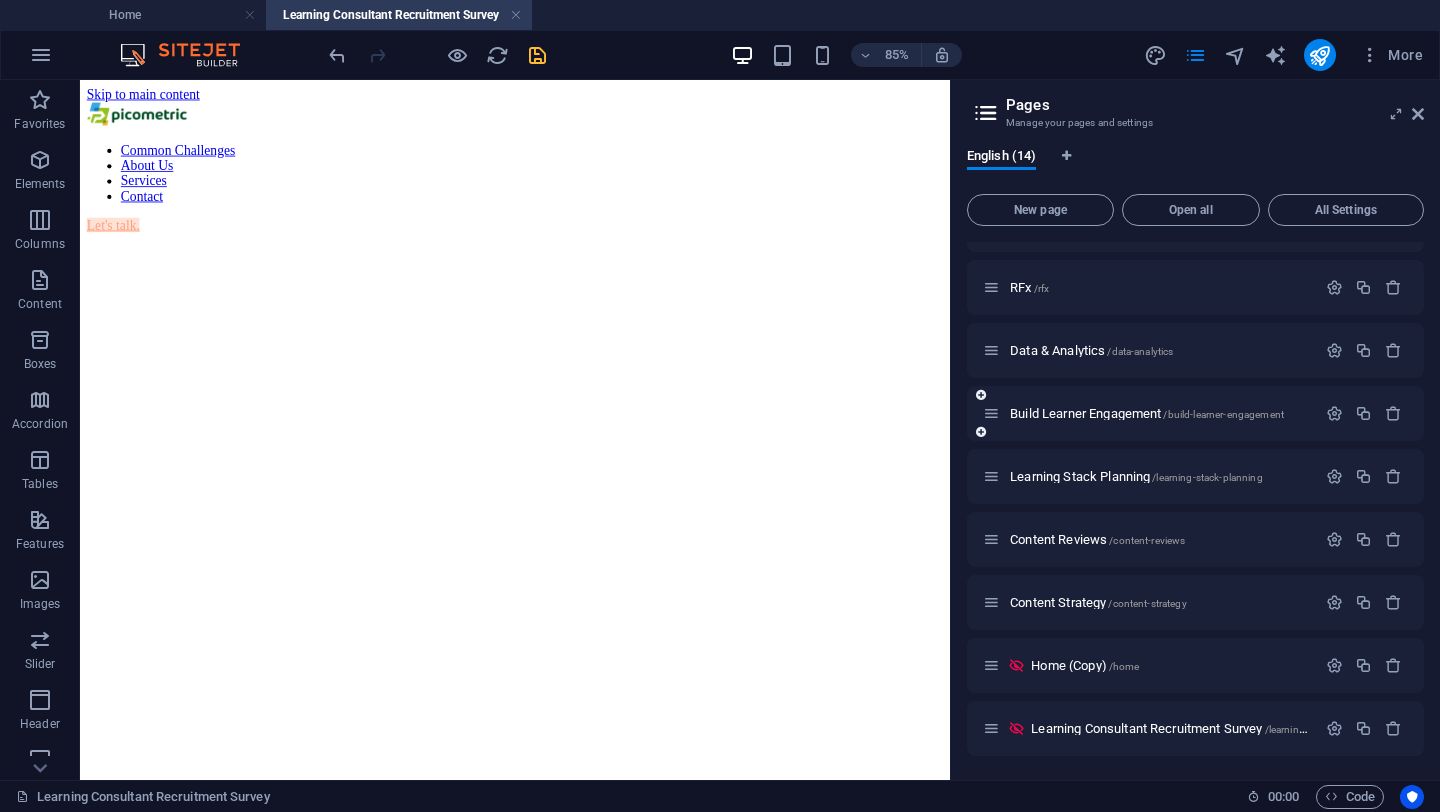 scroll, scrollTop: 360, scrollLeft: 0, axis: vertical 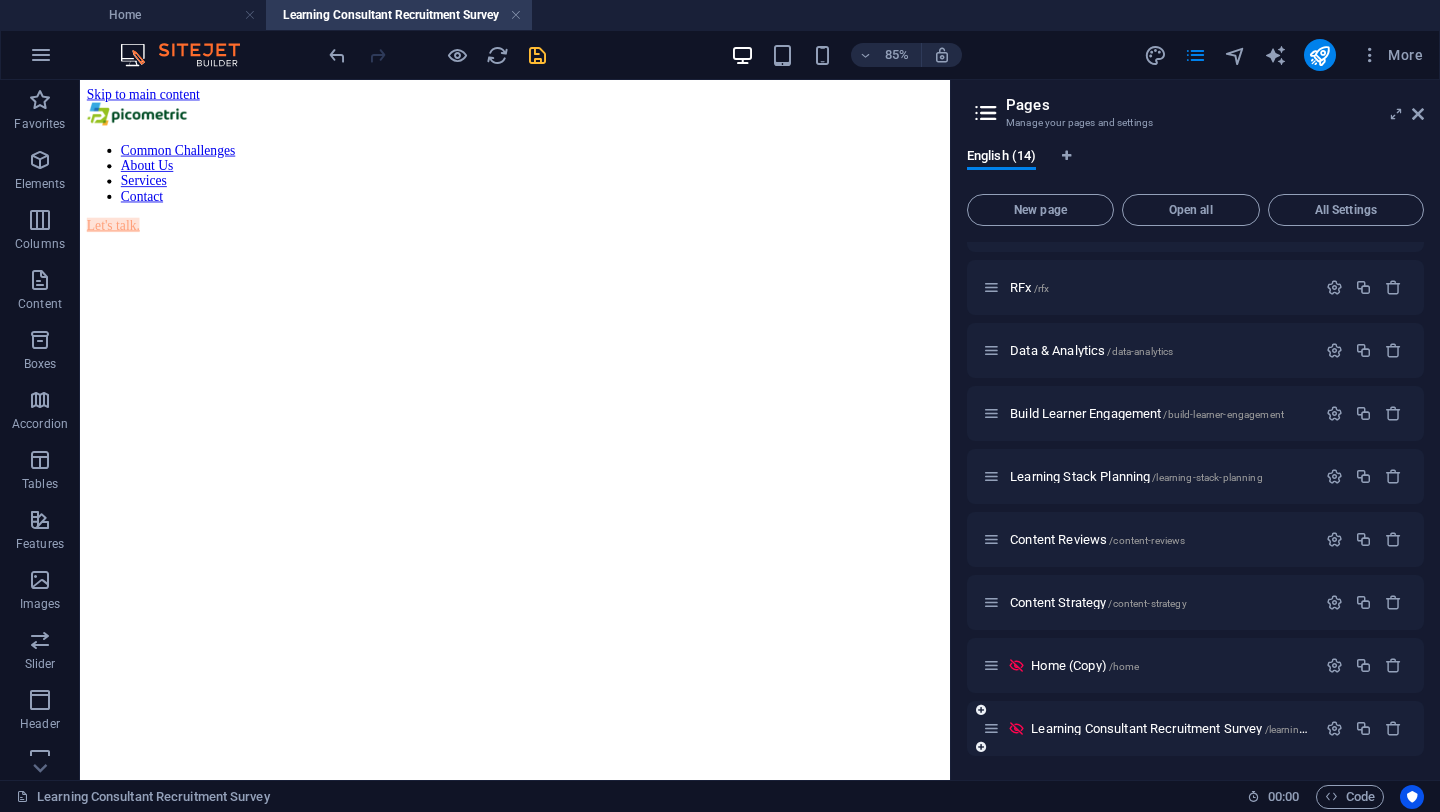 click on "Learning Consultant Recruitment Survey /[URL]" at bounding box center [1149, 728] 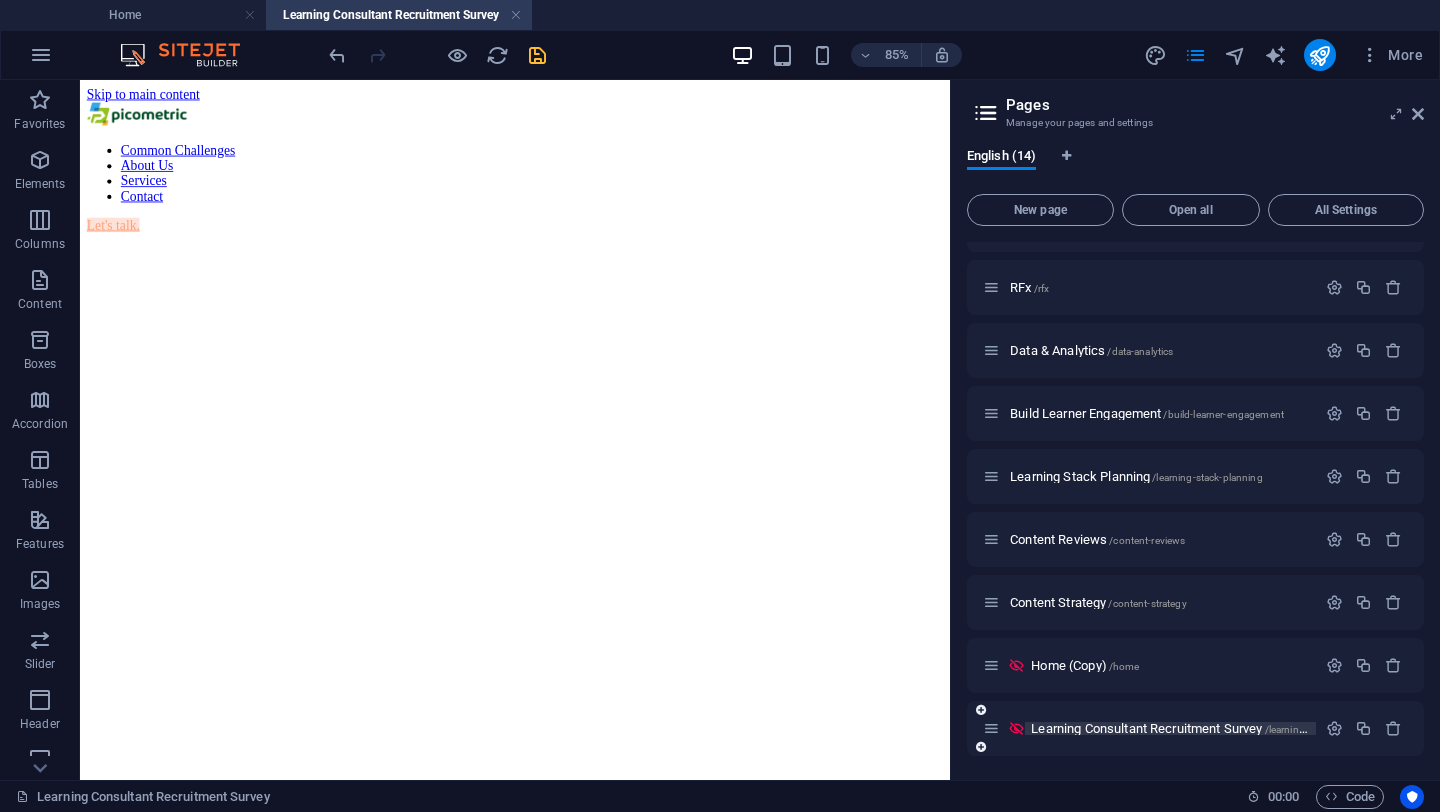 click on "Learning Consultant Recruitment Survey /[URL]" at bounding box center [1237, 728] 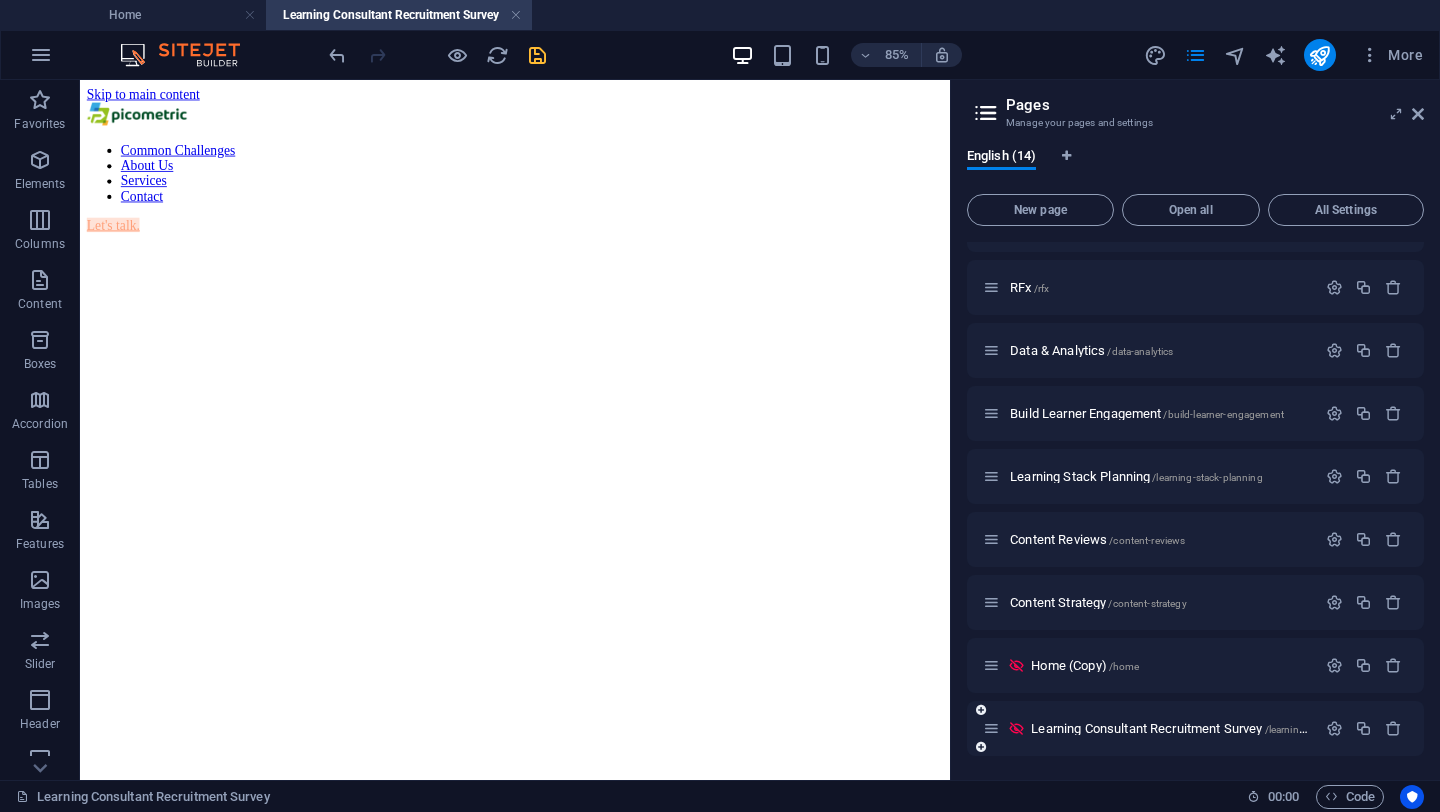 click at bounding box center [991, 728] 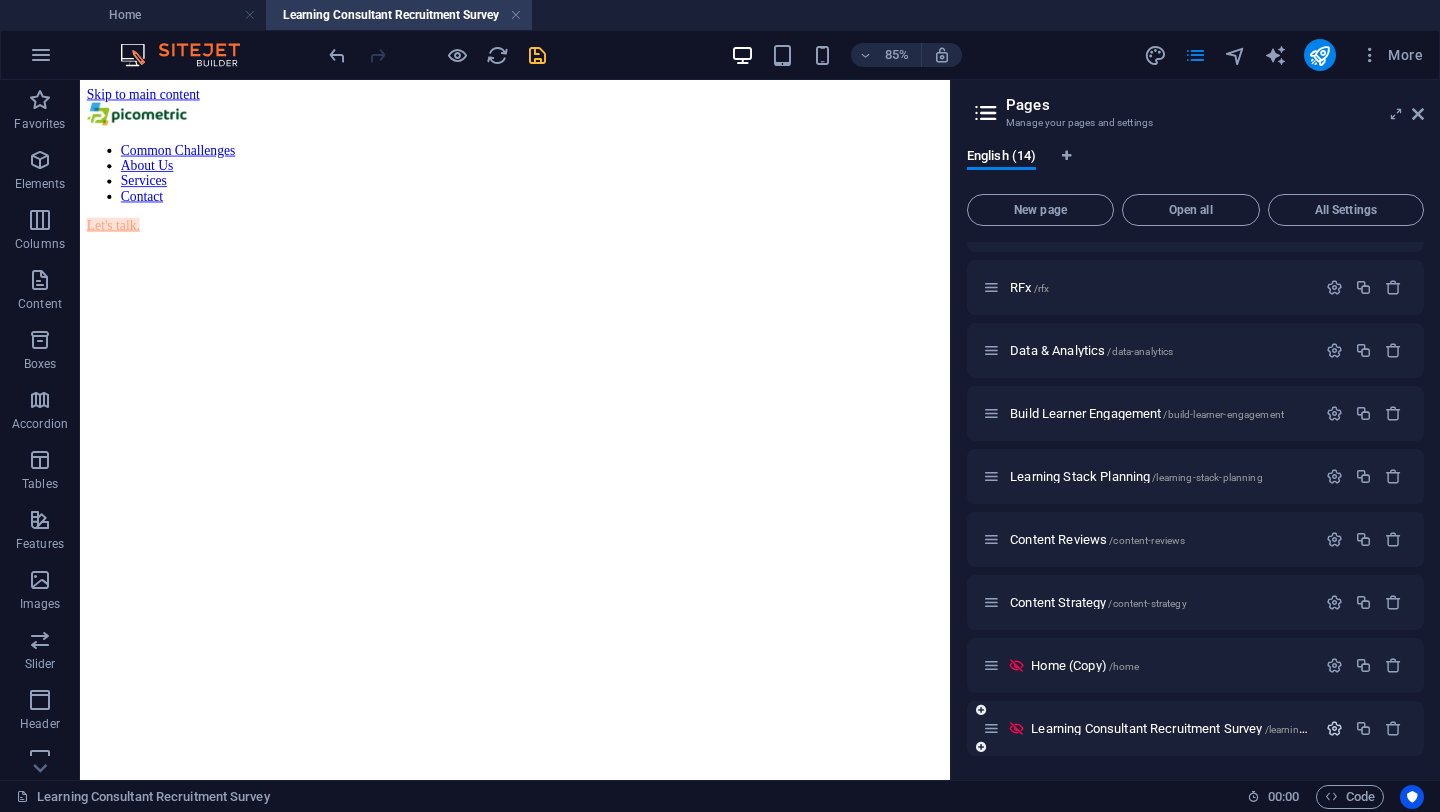 click at bounding box center [1334, 728] 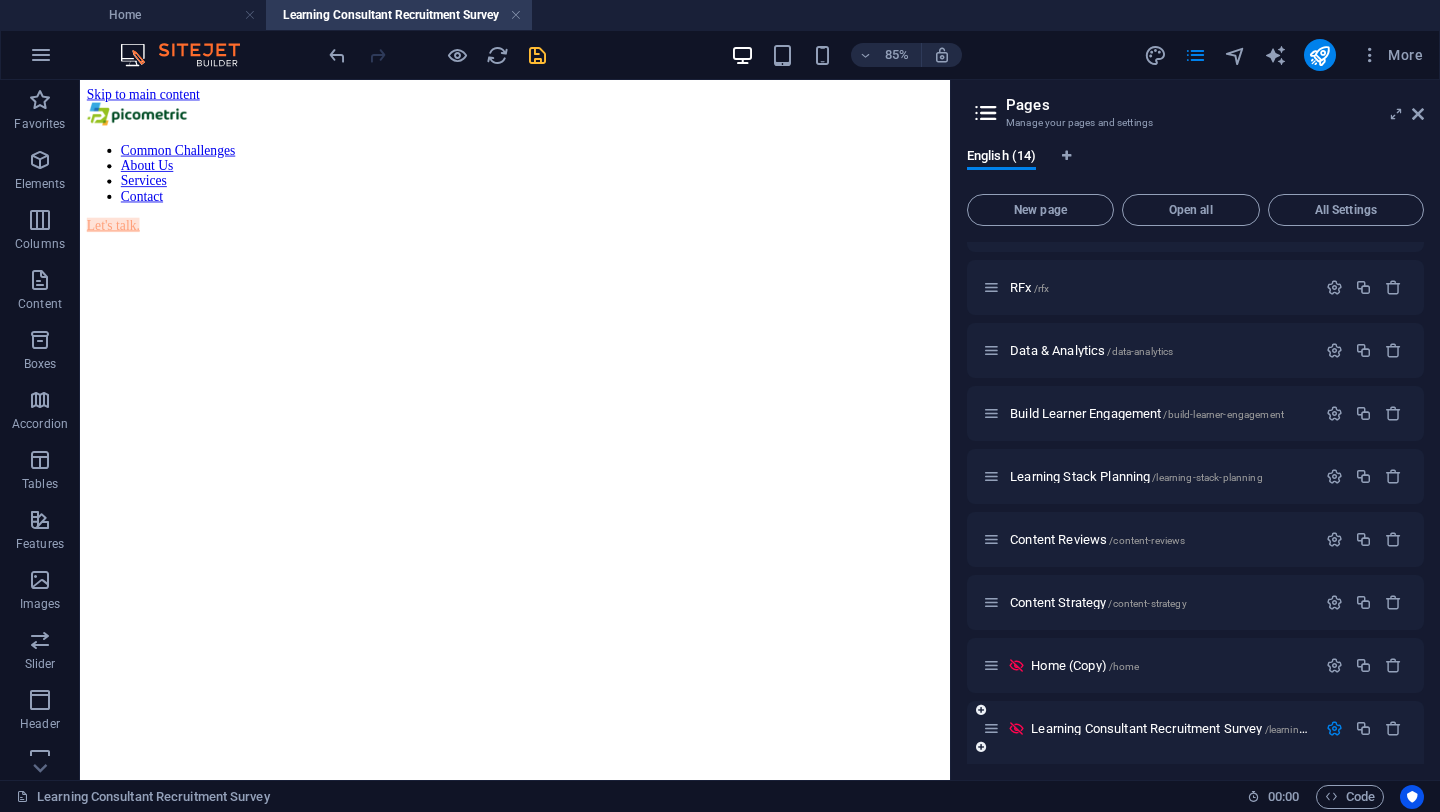 scroll, scrollTop: 661, scrollLeft: 0, axis: vertical 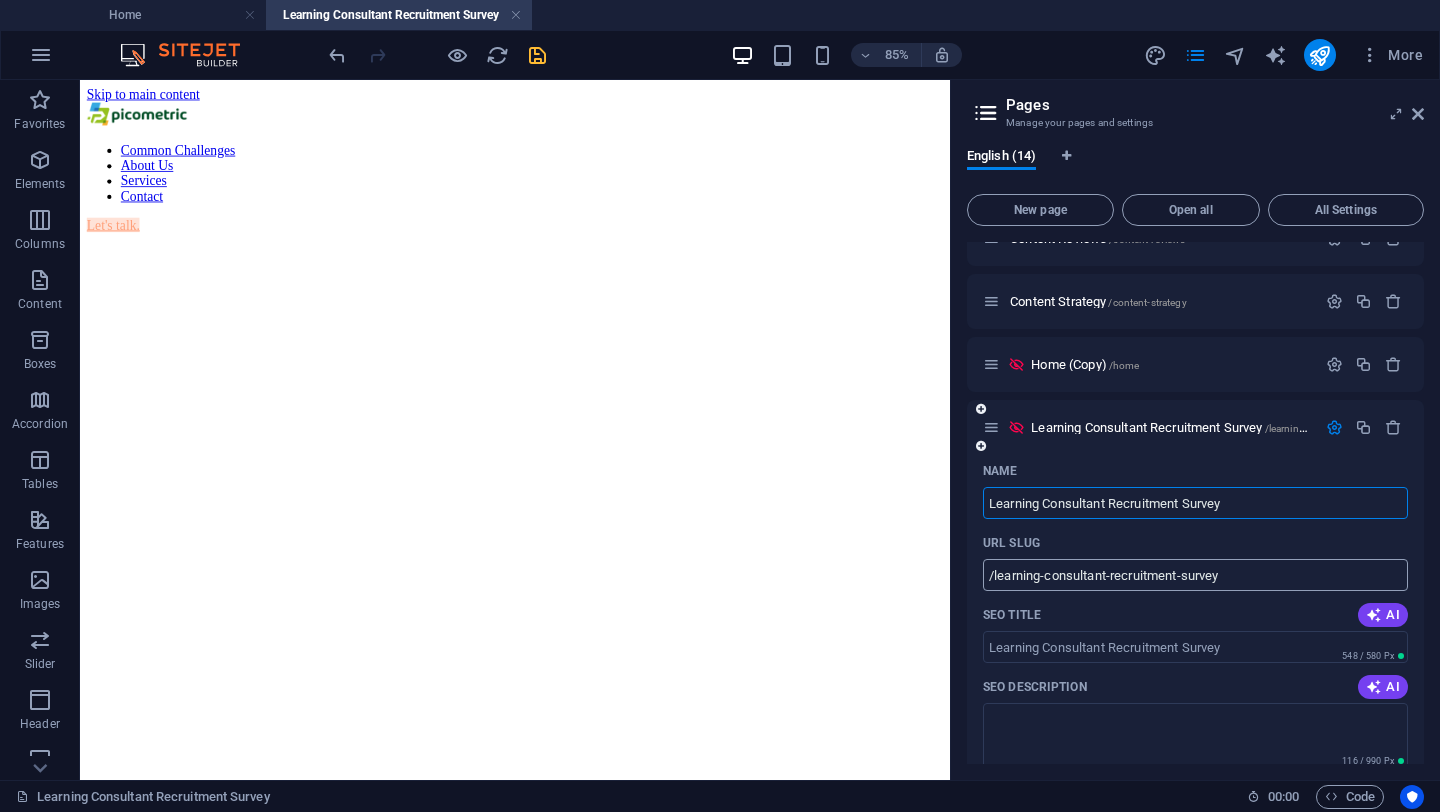 click on "/learning-consultant-recruitment-survey" at bounding box center (1195, 575) 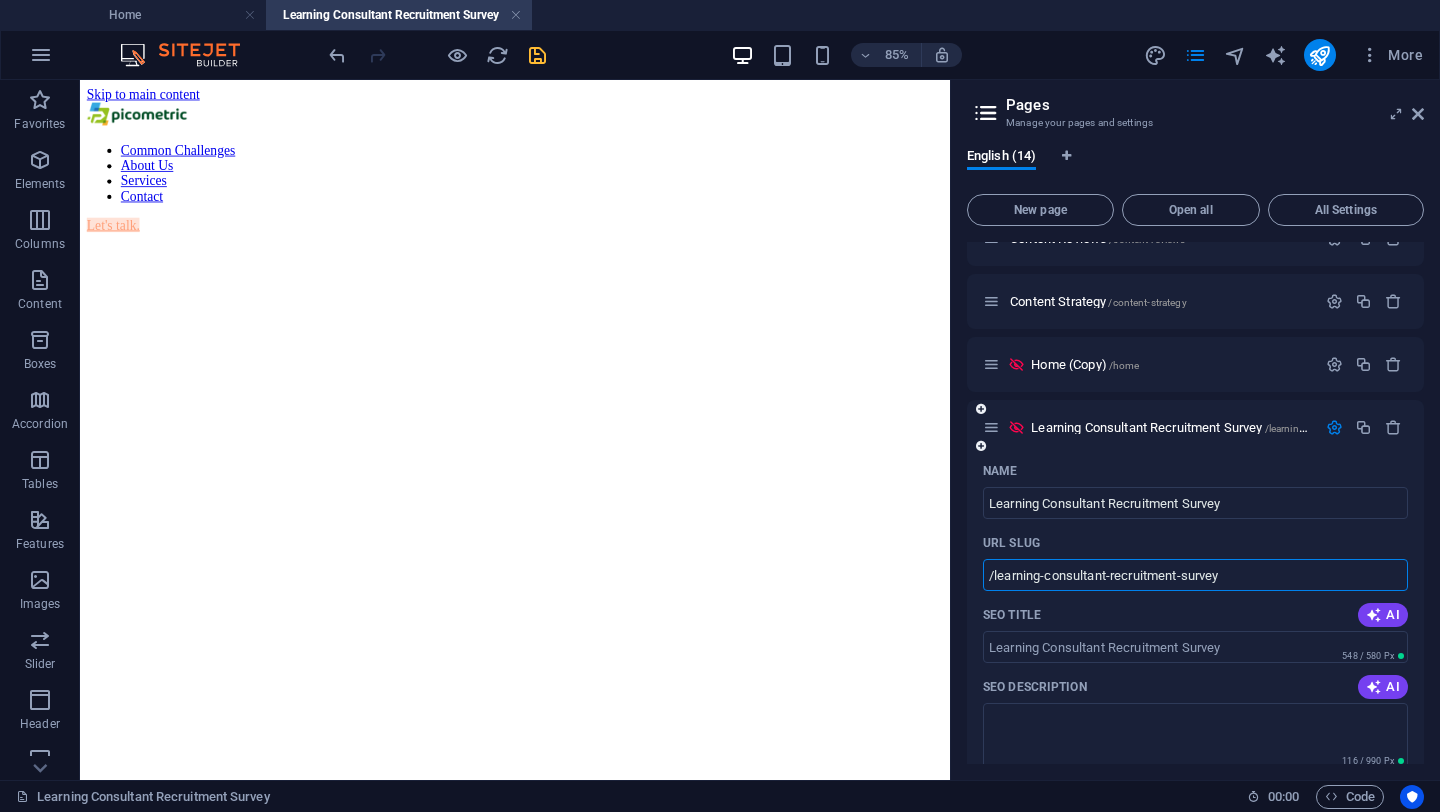 click on "/learning-consultant-recruitment-survey" at bounding box center (1195, 575) 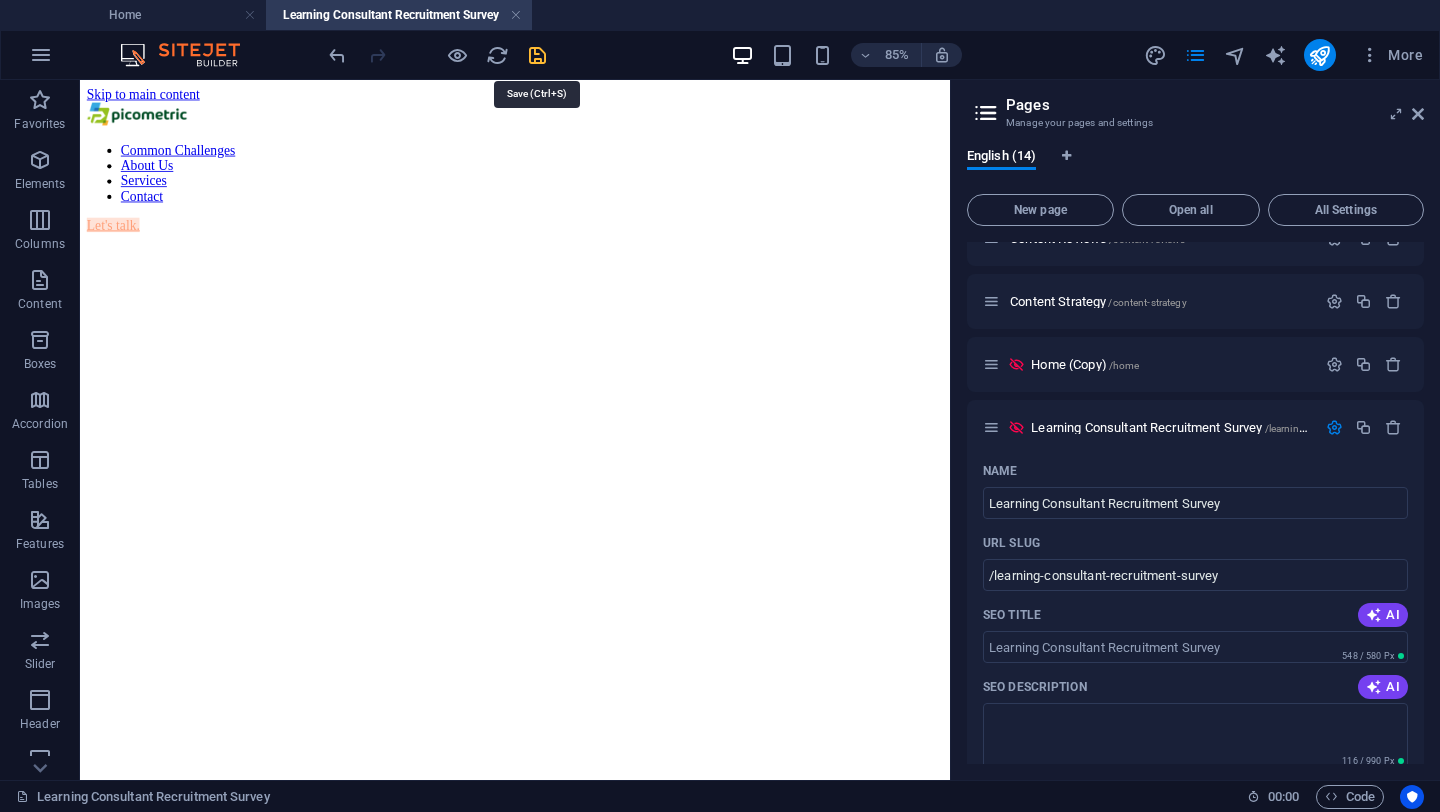 click at bounding box center (537, 55) 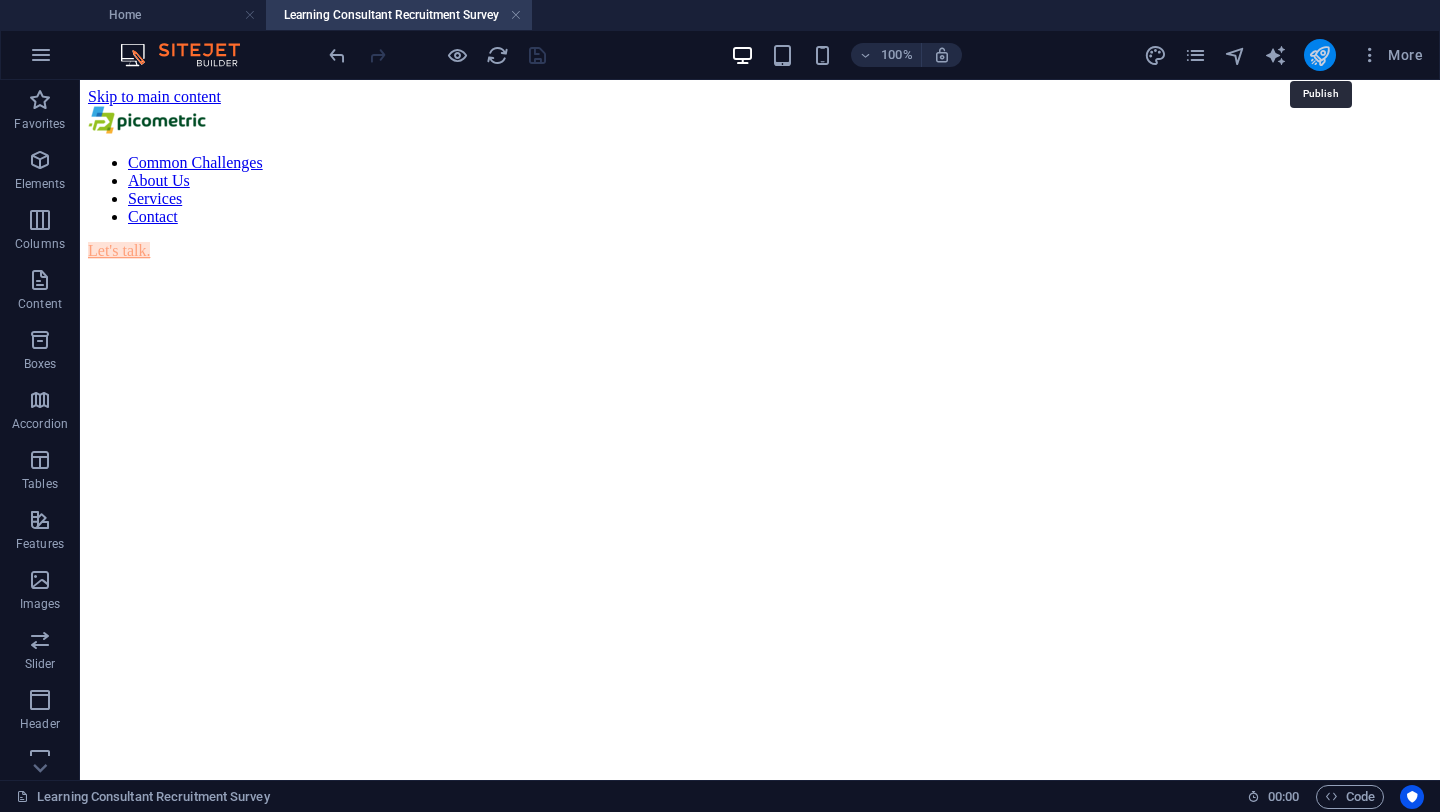 click at bounding box center (1319, 55) 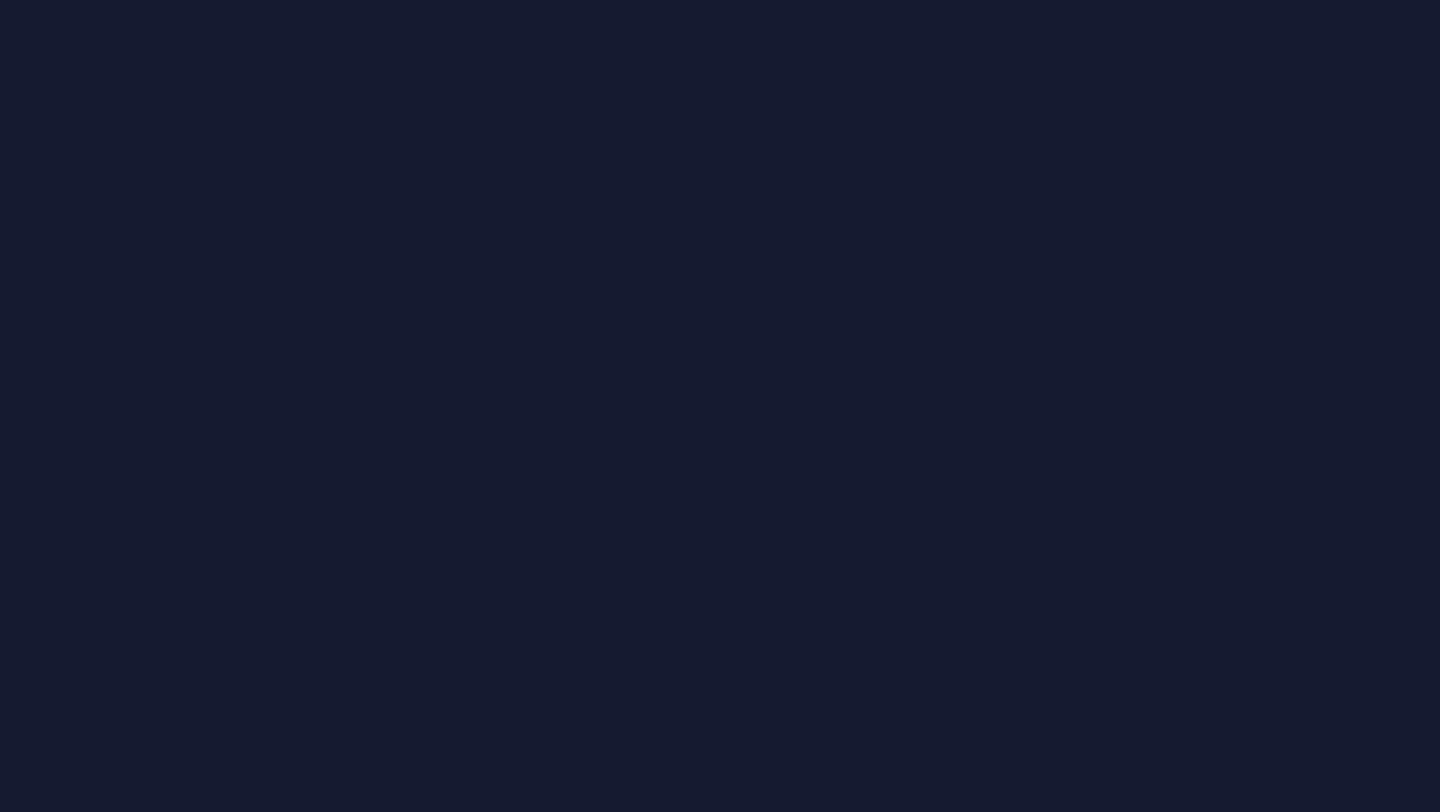 scroll, scrollTop: 0, scrollLeft: 0, axis: both 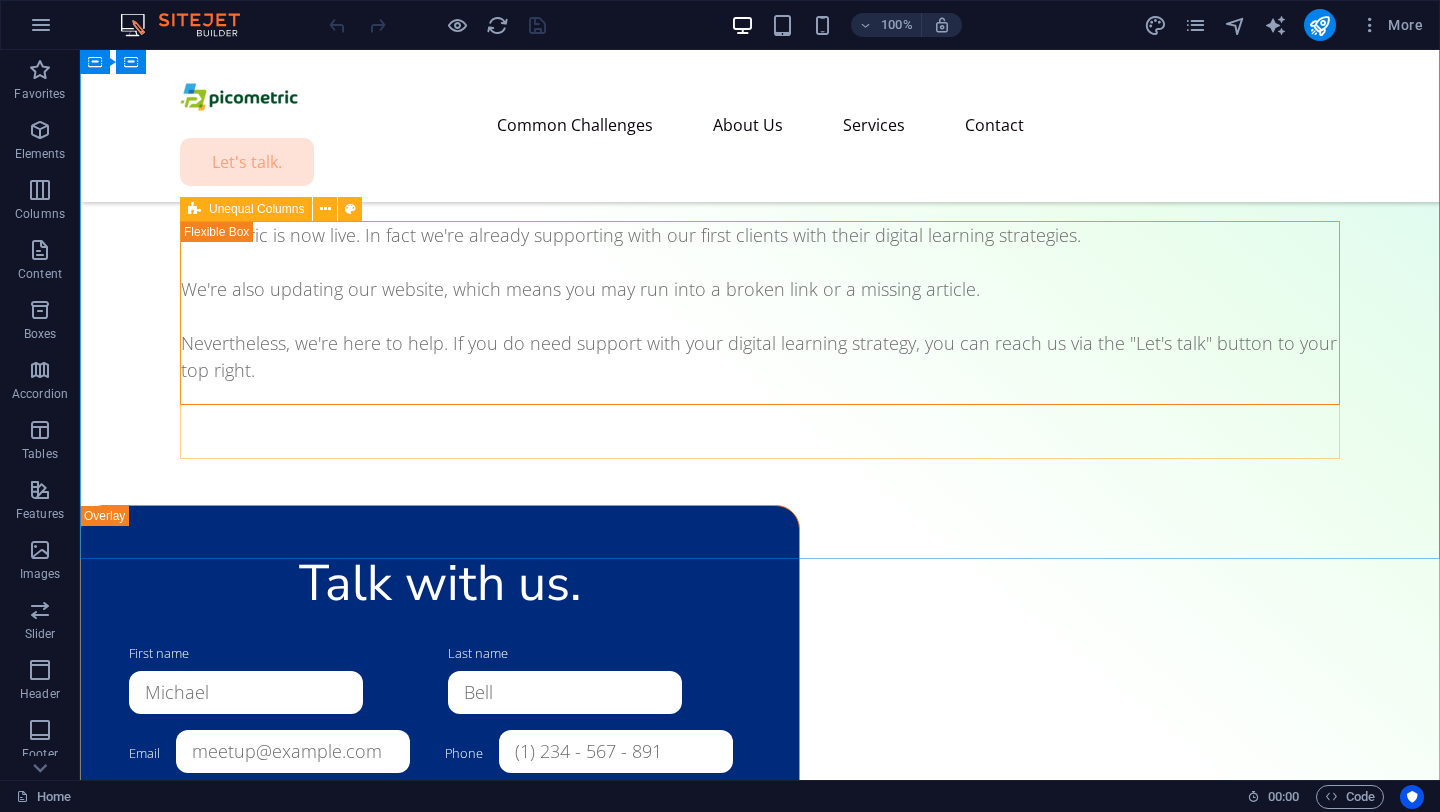 click at bounding box center [194, 209] 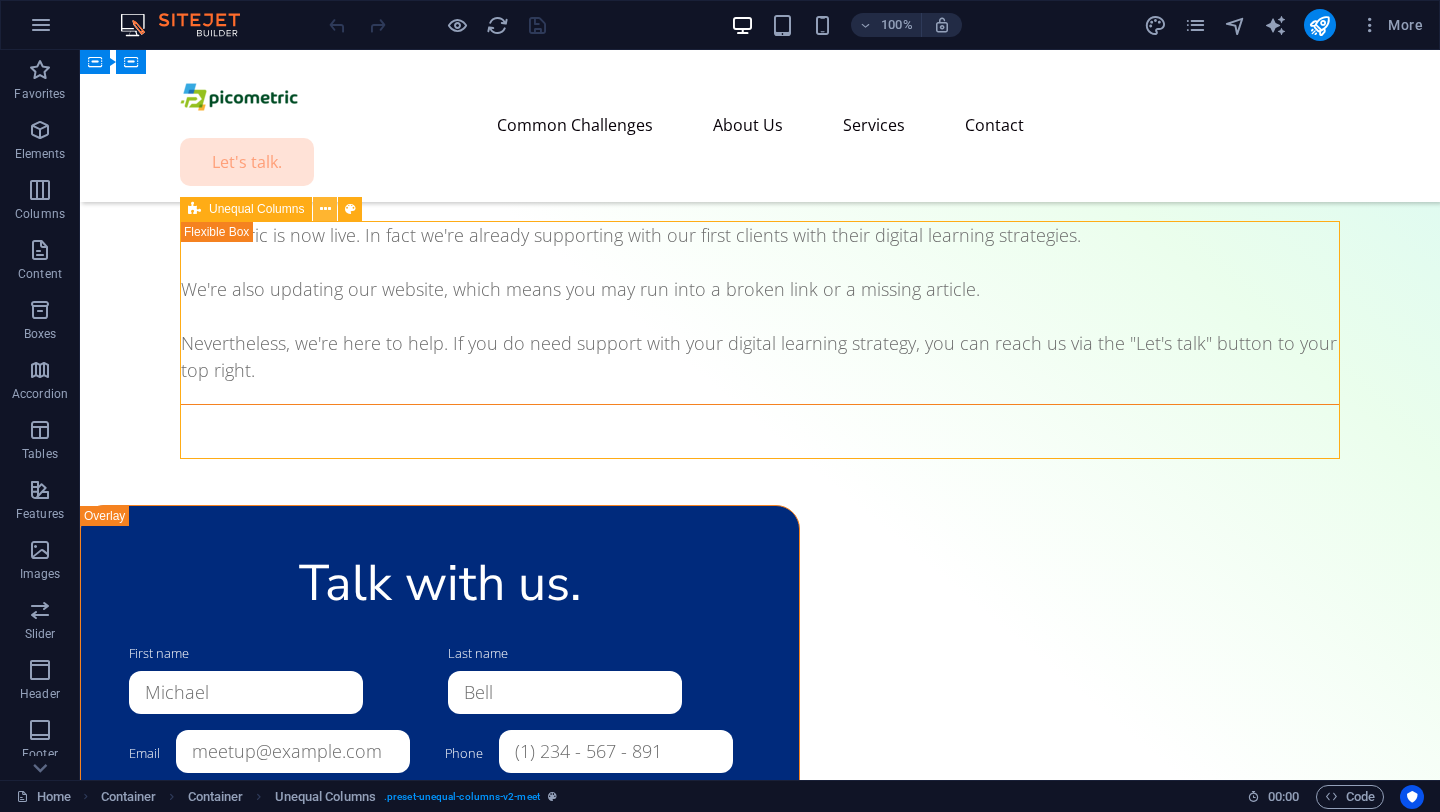 click at bounding box center [325, 209] 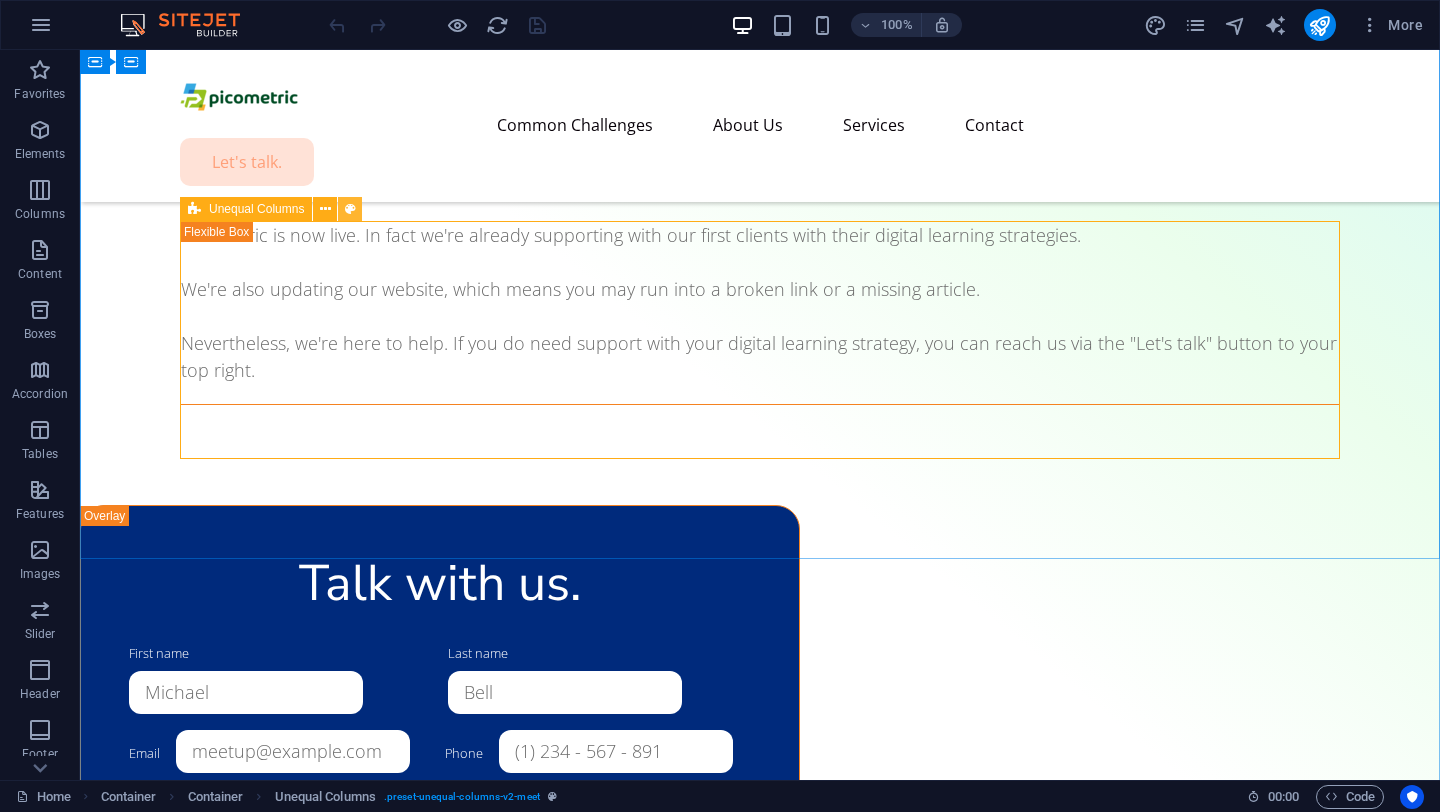 click at bounding box center (350, 209) 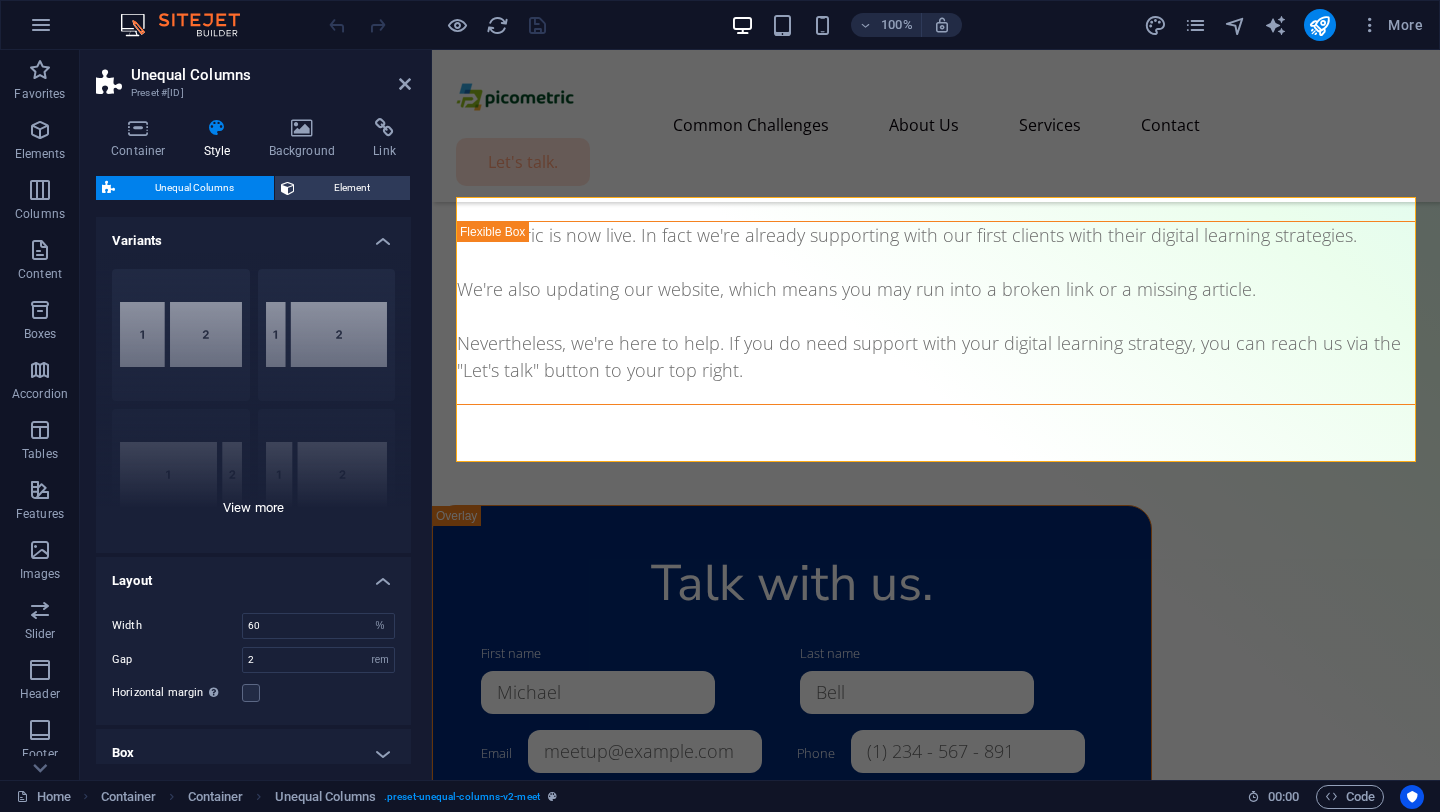 scroll, scrollTop: 92, scrollLeft: 0, axis: vertical 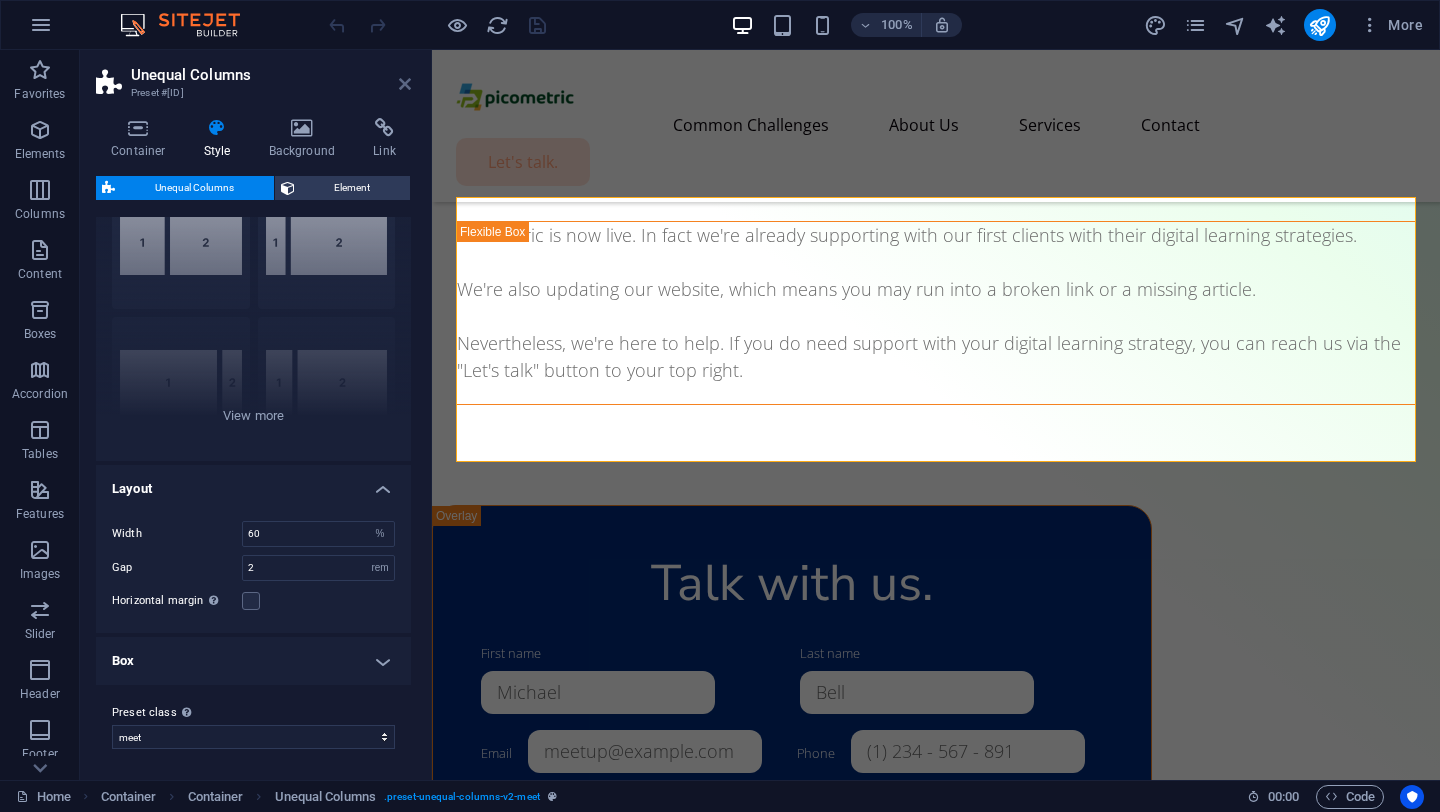 click at bounding box center [405, 84] 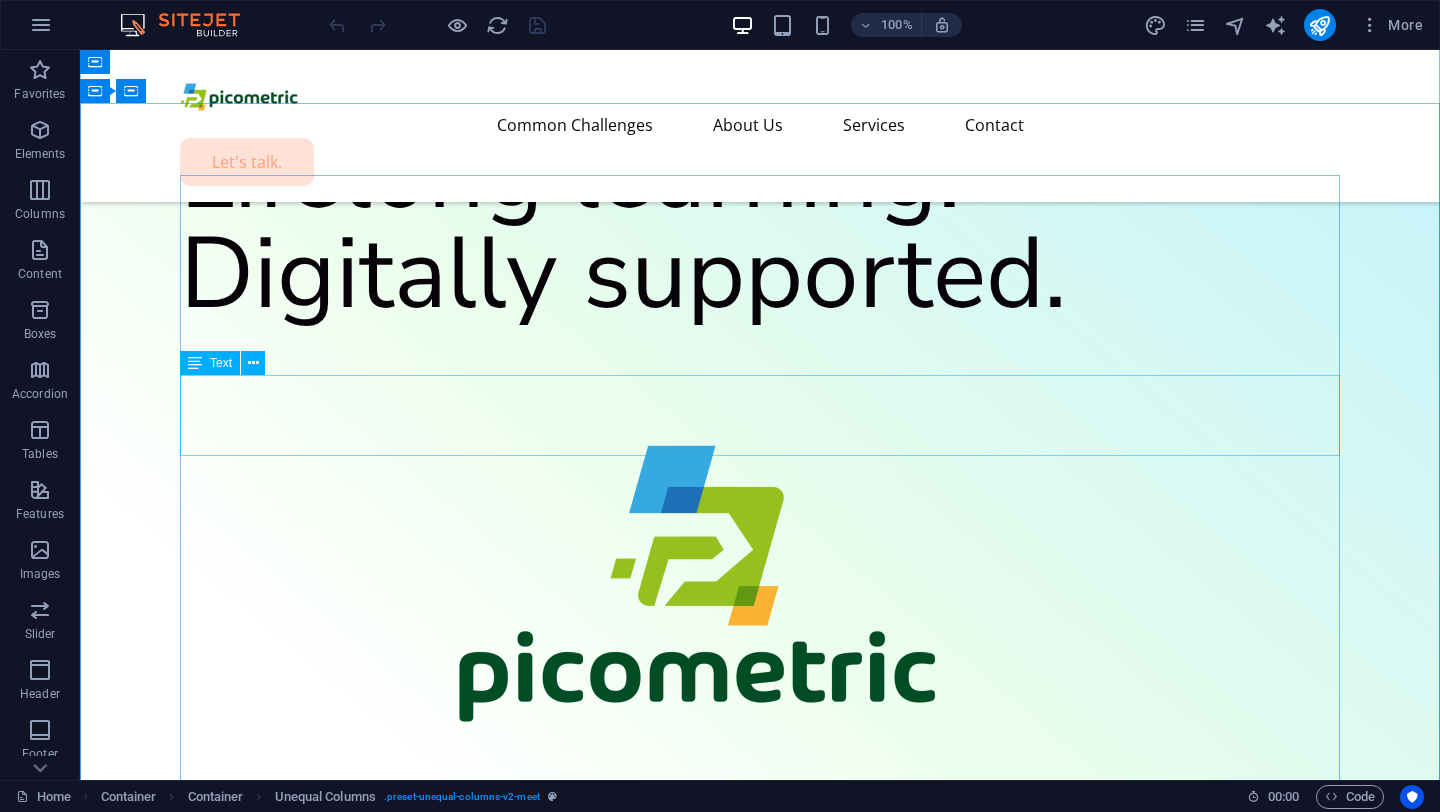 scroll, scrollTop: 0, scrollLeft: 0, axis: both 